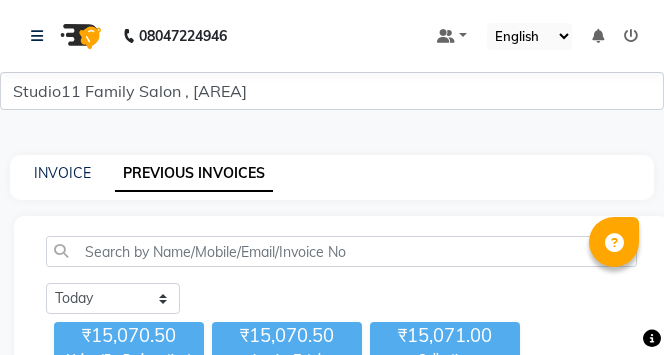 scroll, scrollTop: 0, scrollLeft: 0, axis: both 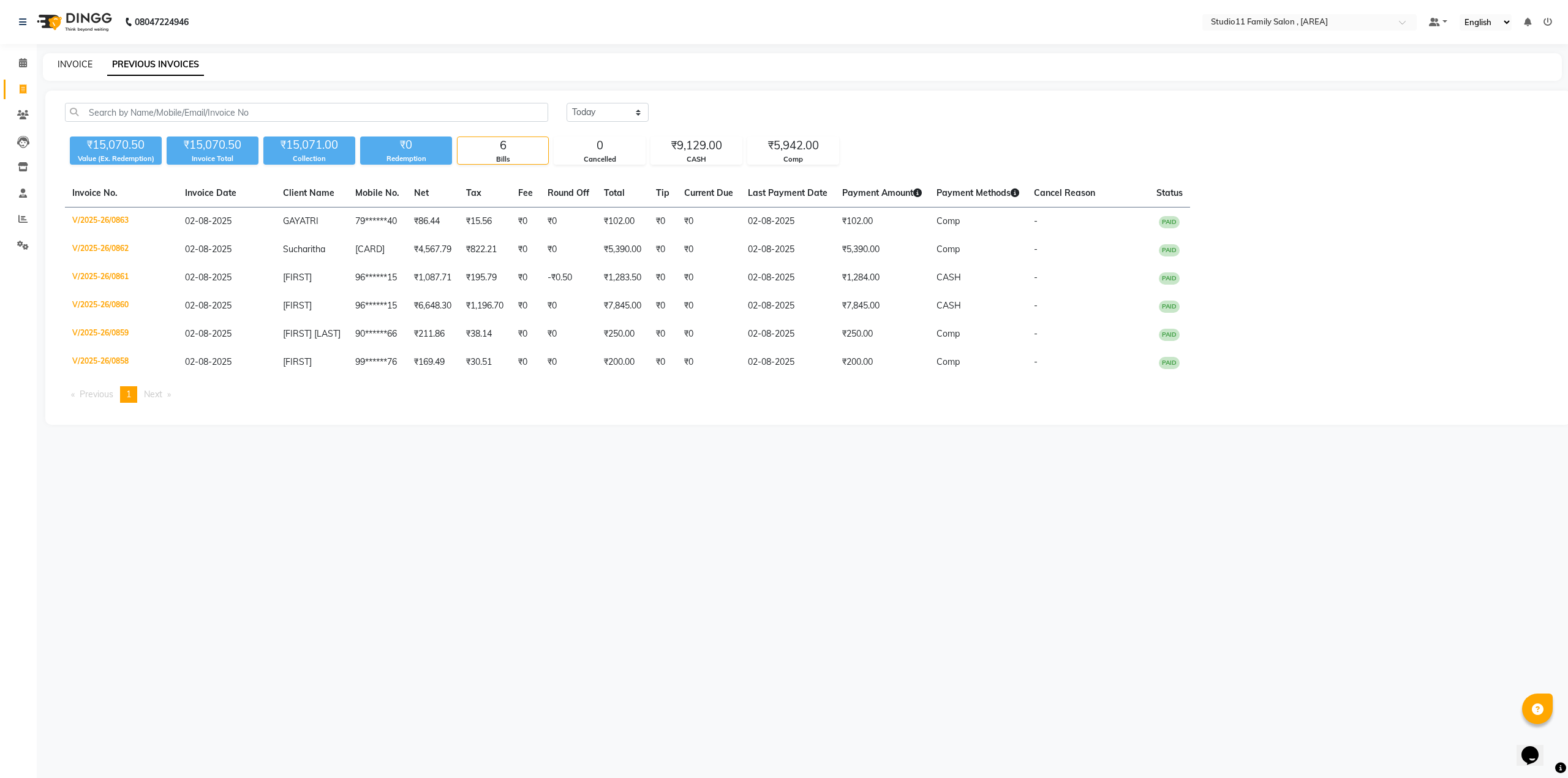 click on "INVOICE" 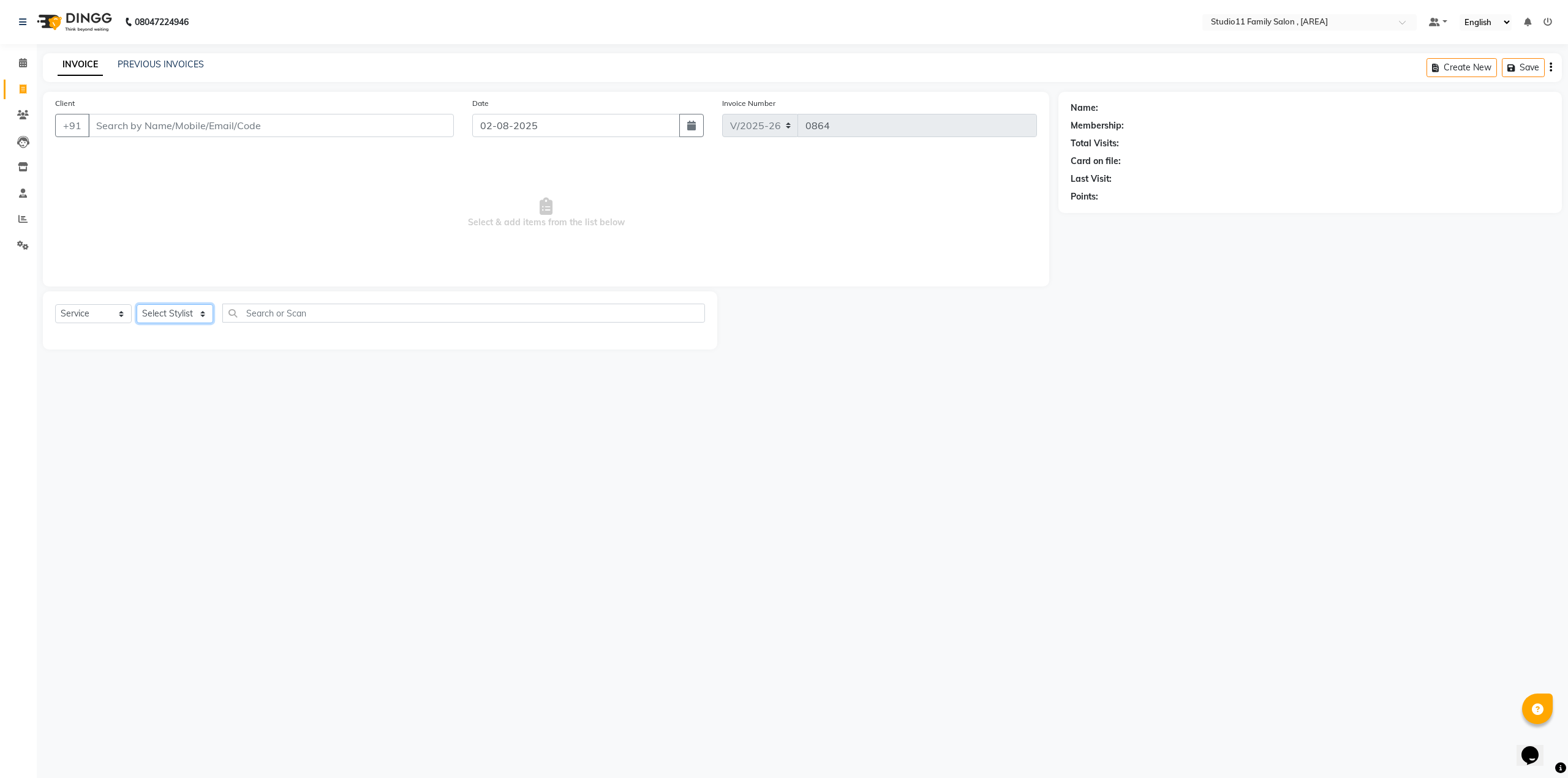 click on "Select Stylist" 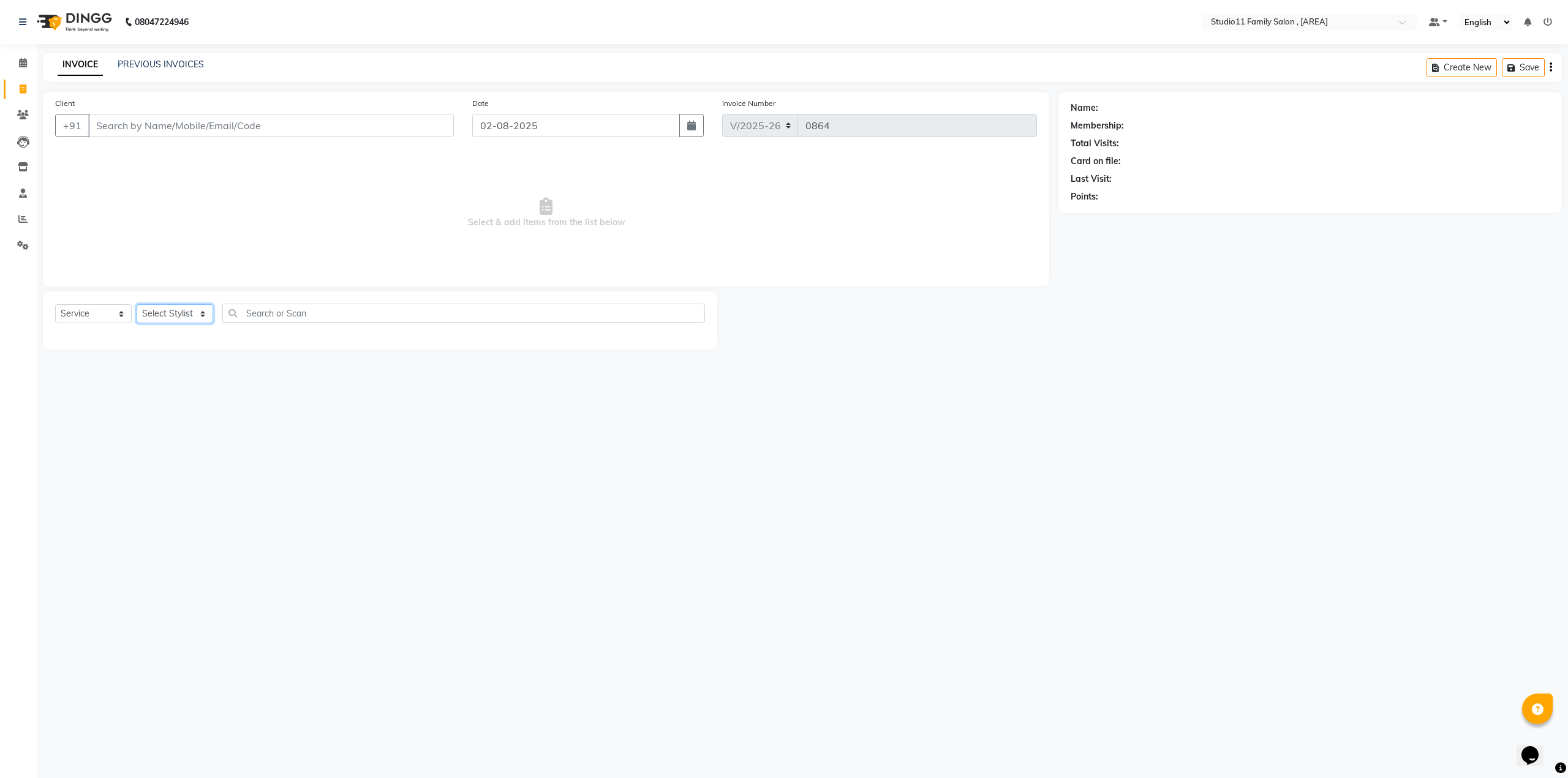 select on "85212" 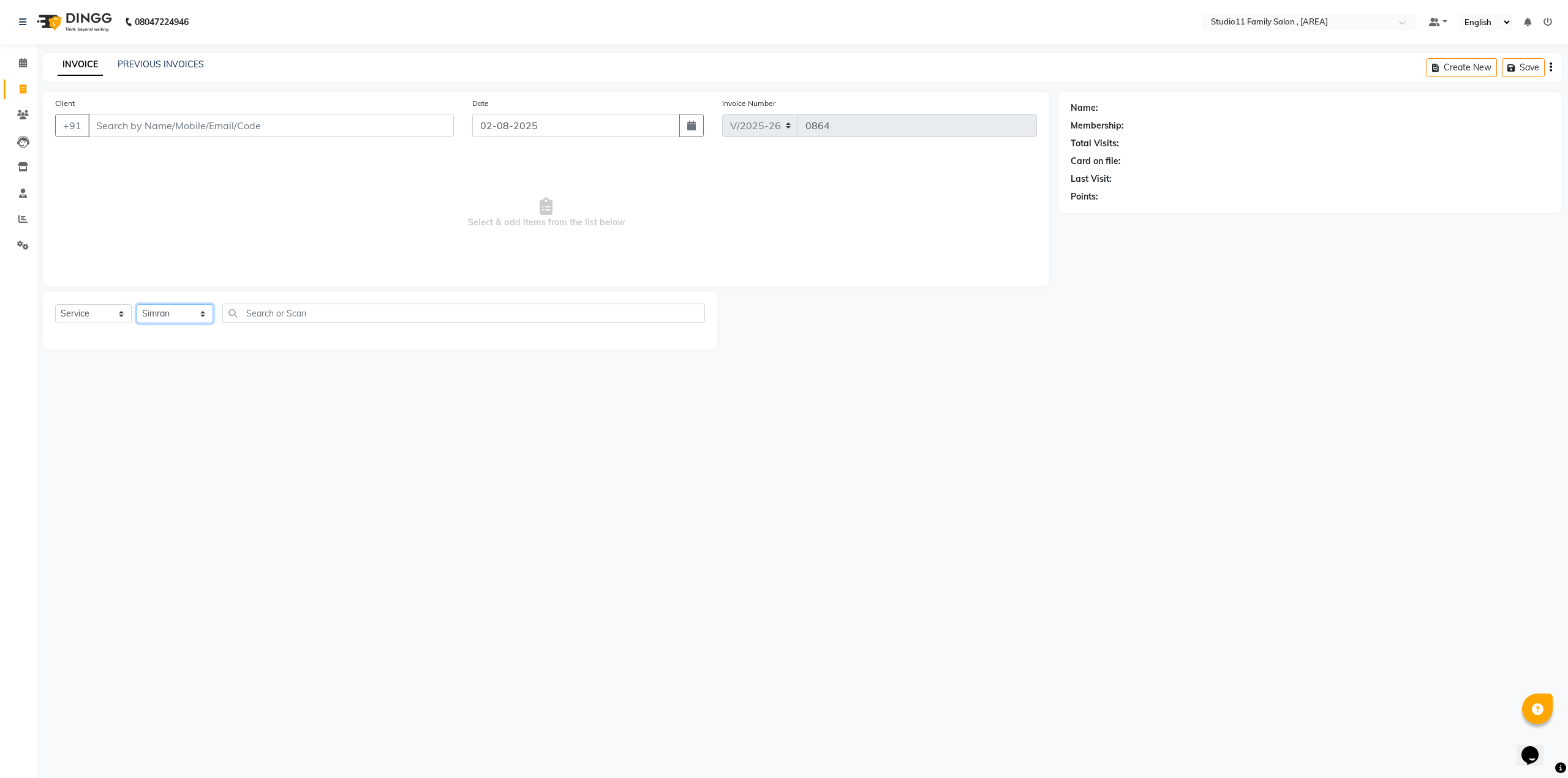click on "Select Stylist LOVE [NAME] [NAME] [NAME] [NAME] [NAME] [NAME] [NAME] [NAME] [NAME] [NAME] [NAME]" 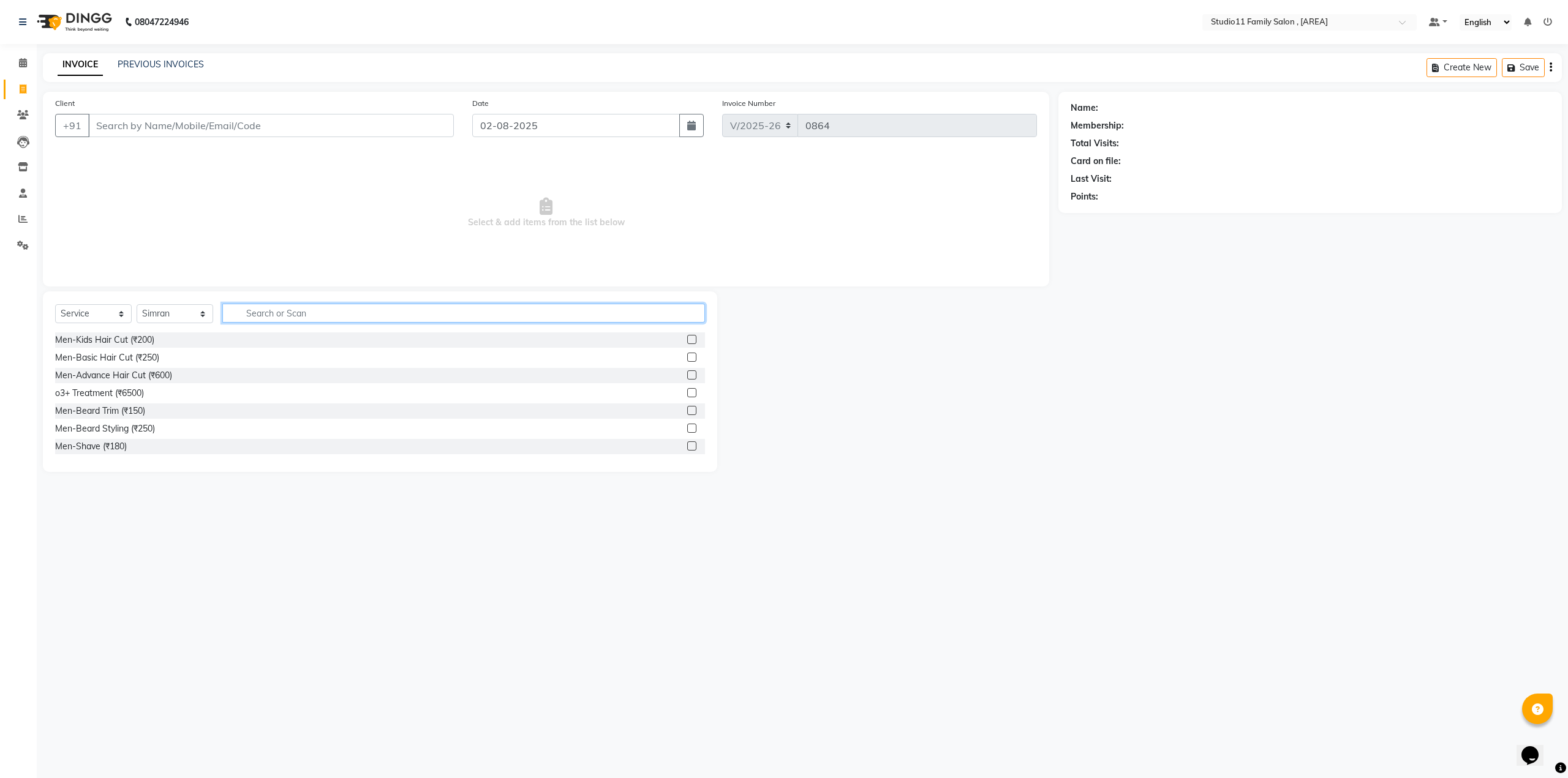 click 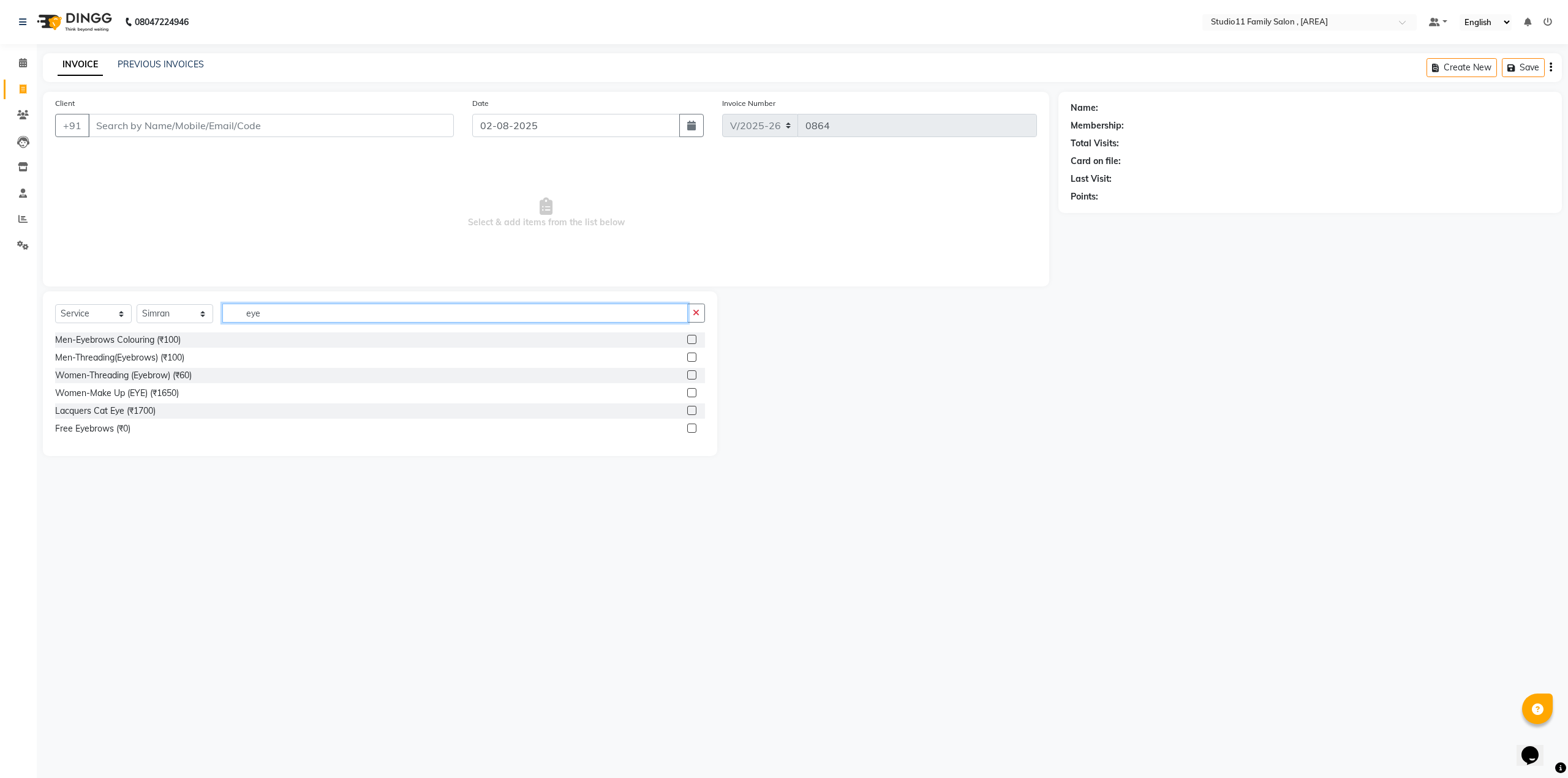 type on "eye" 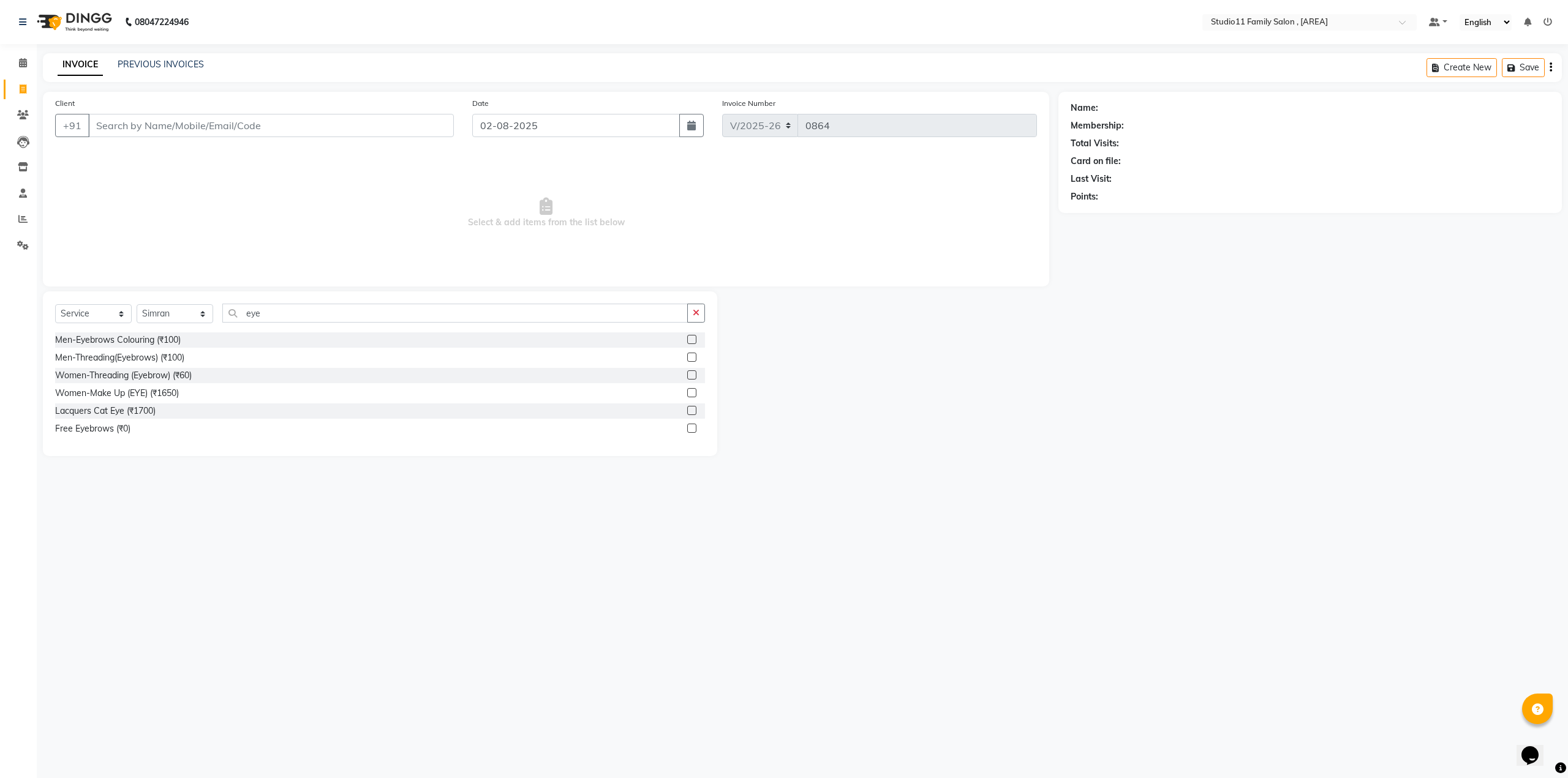 click 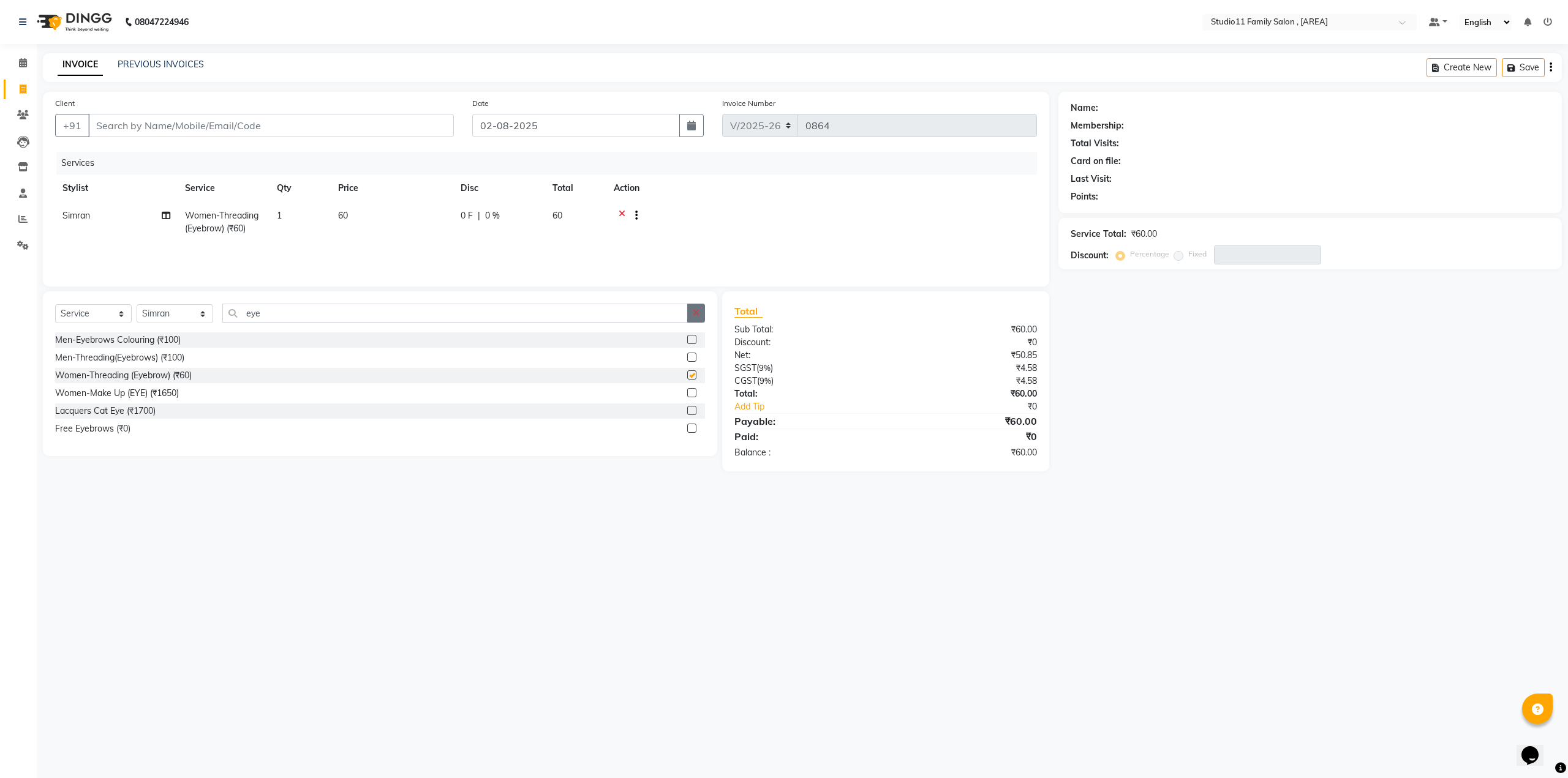 checkbox on "false" 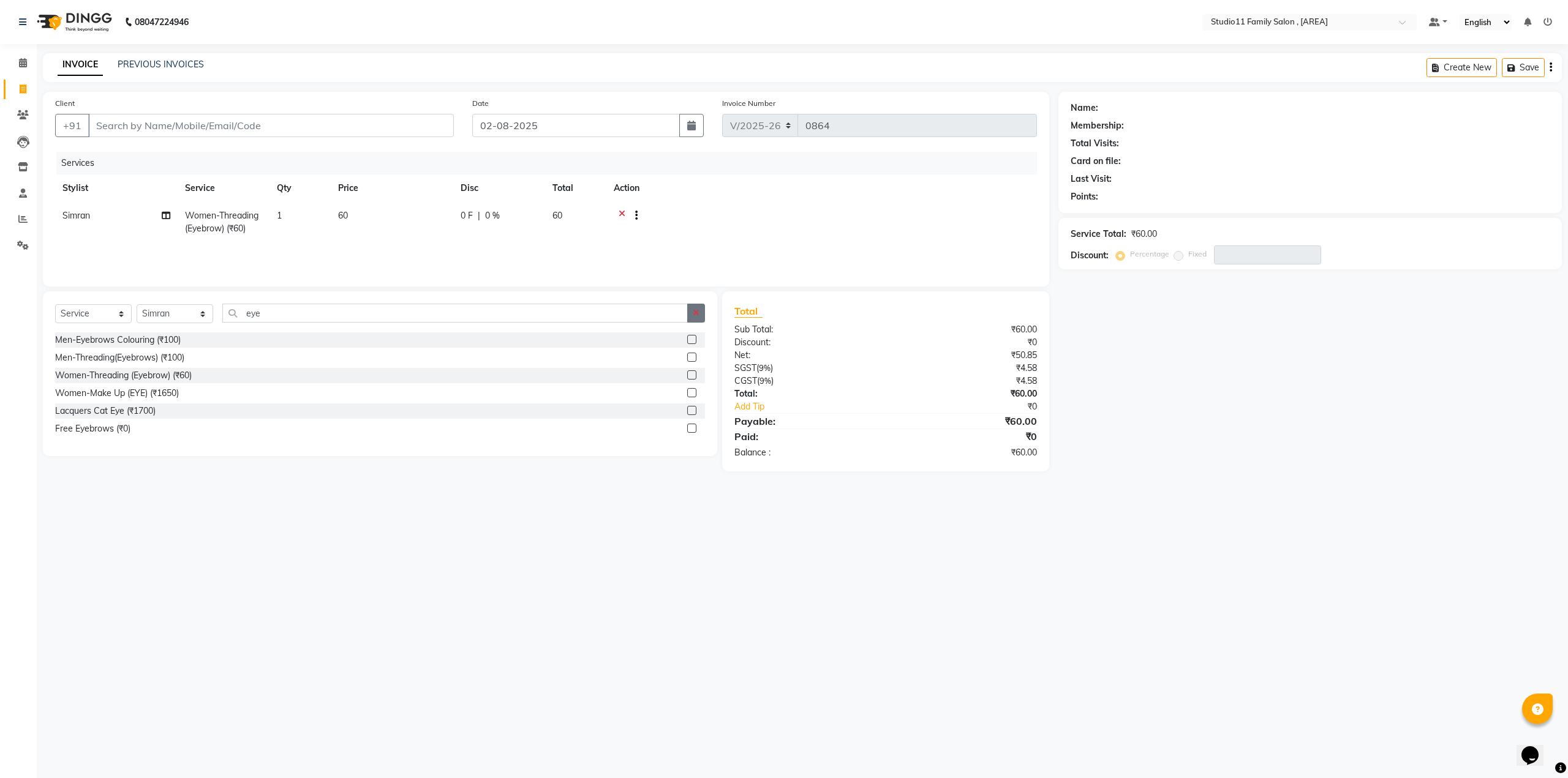 click 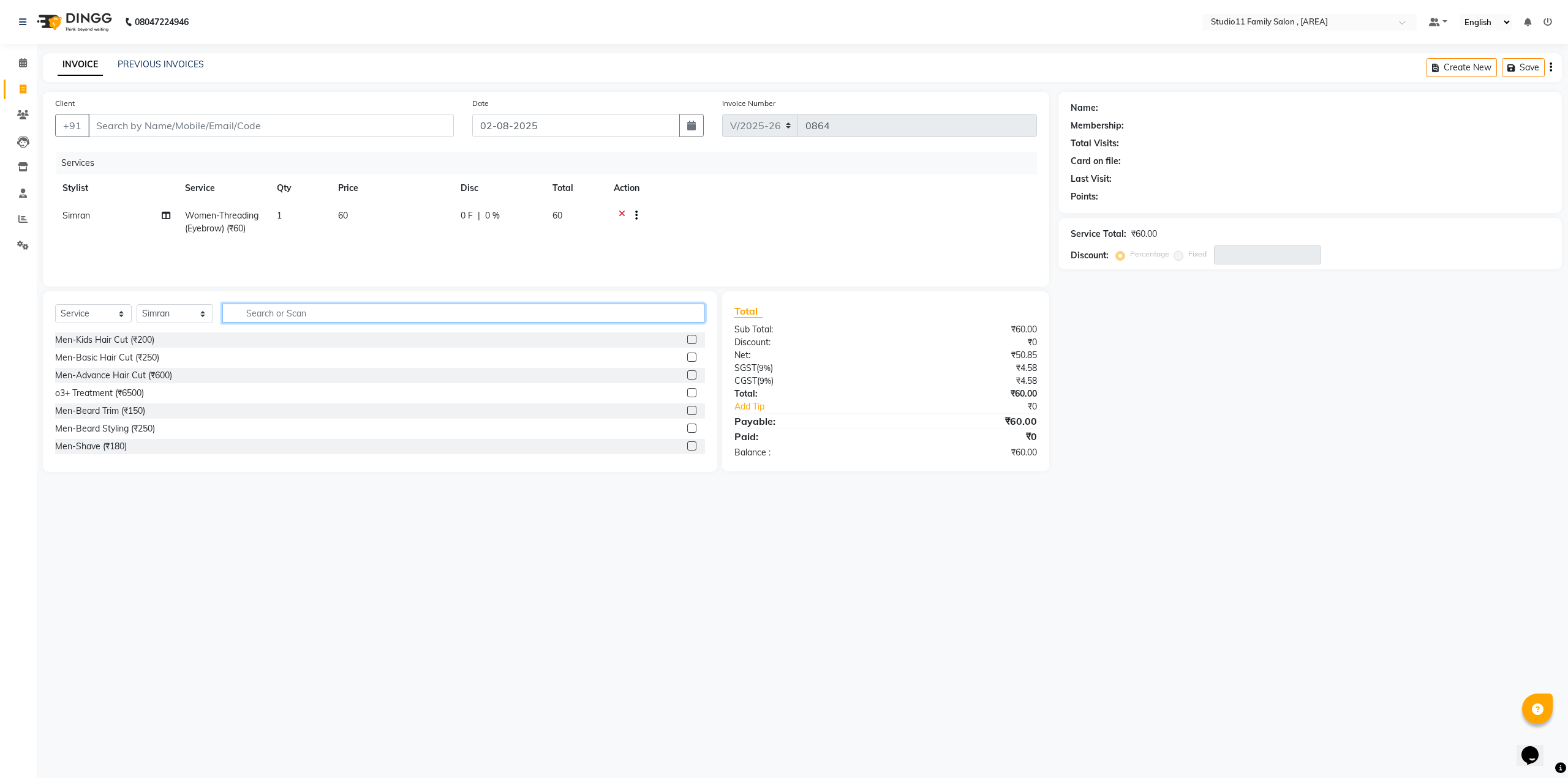 click 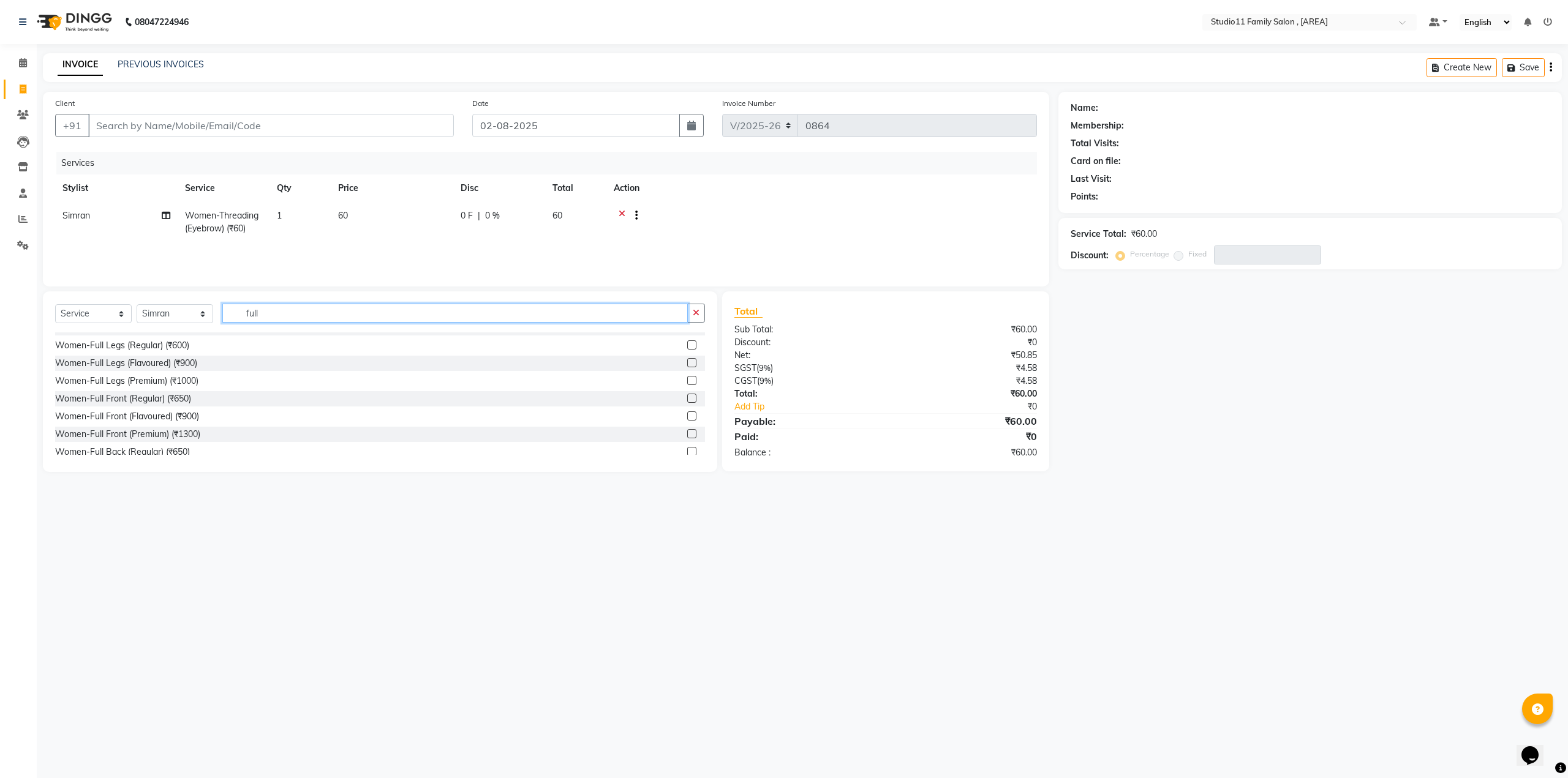 scroll, scrollTop: 306, scrollLeft: 0, axis: vertical 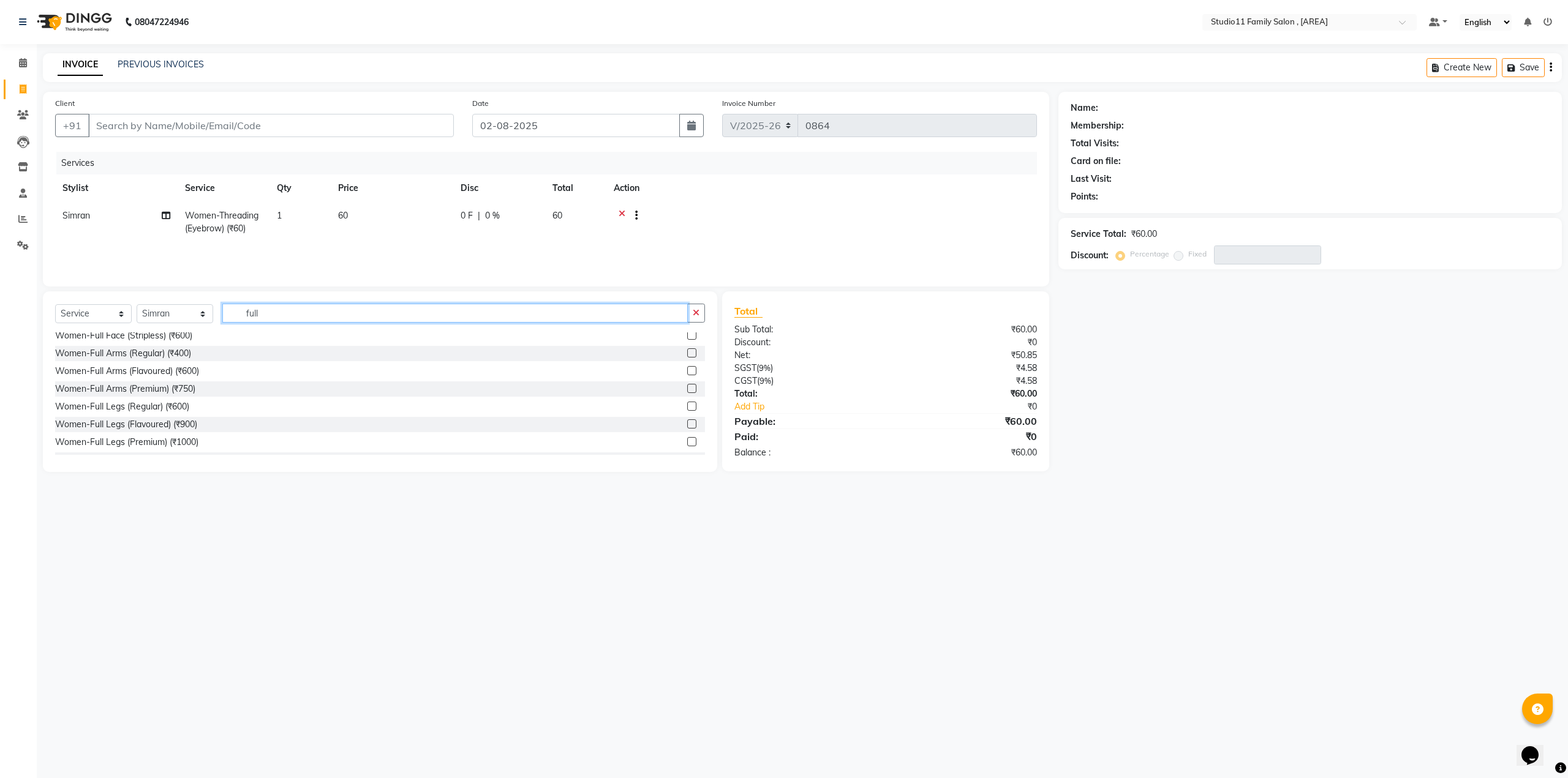 type on "full" 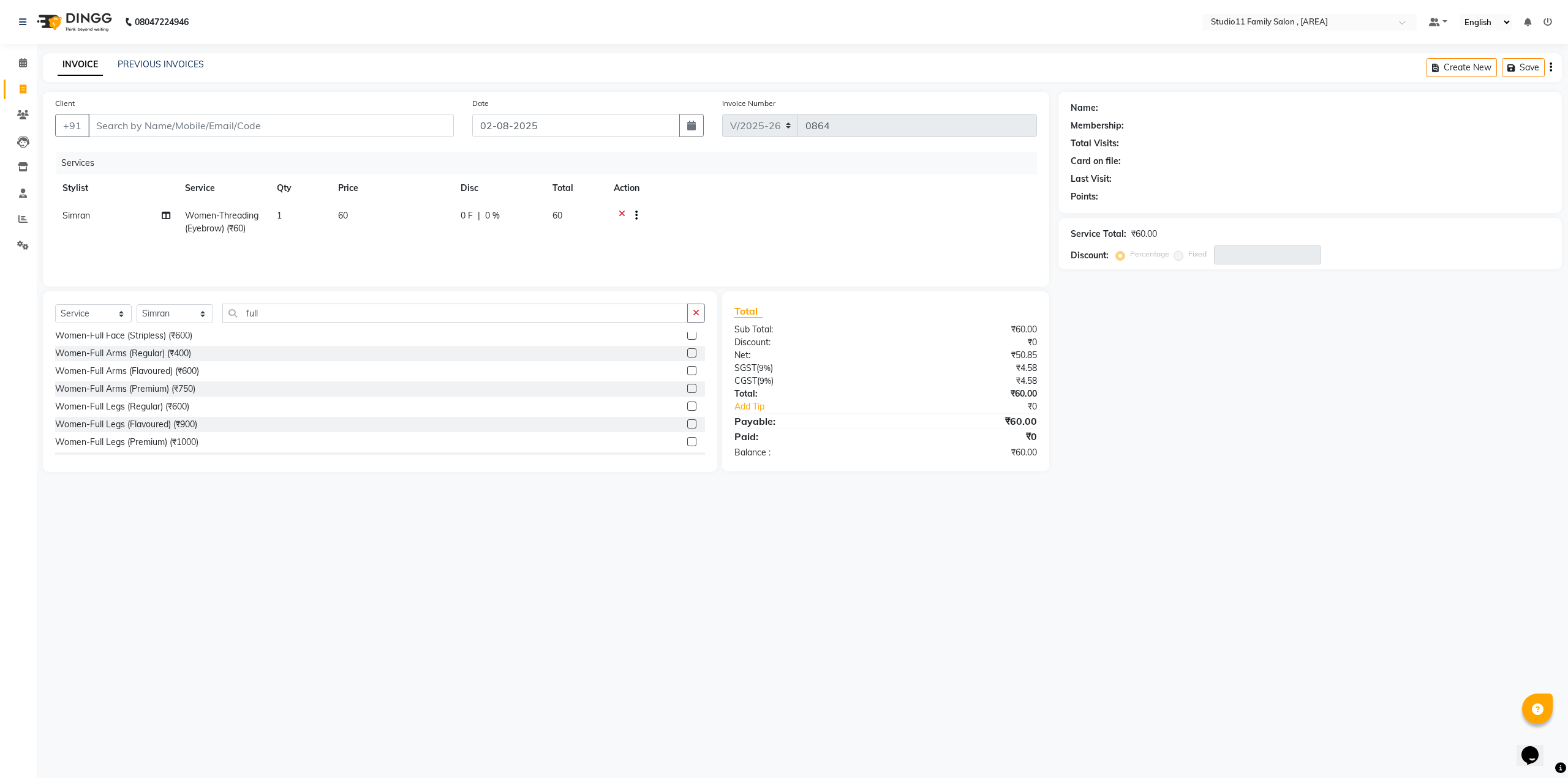 click 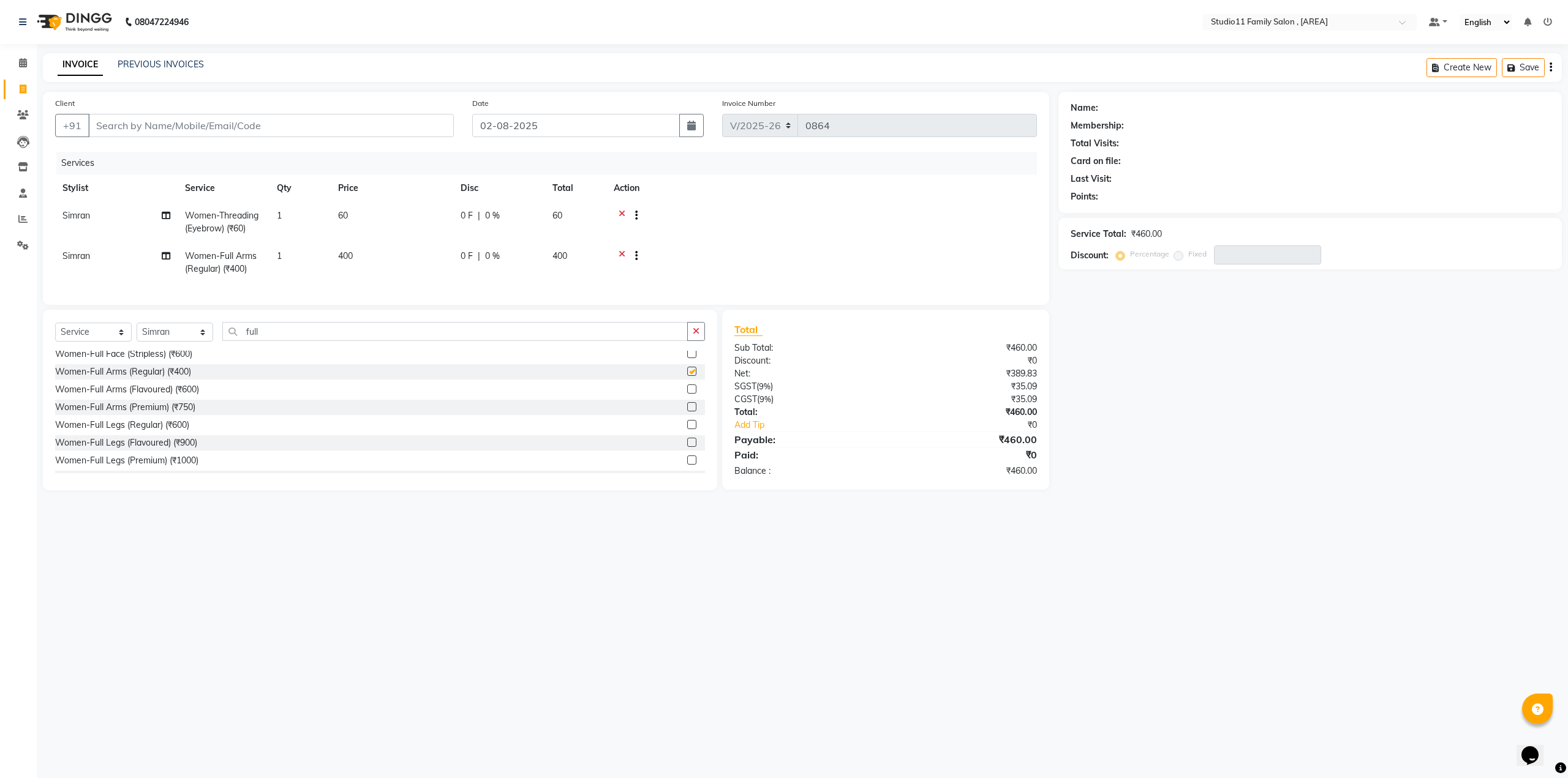 checkbox on "false" 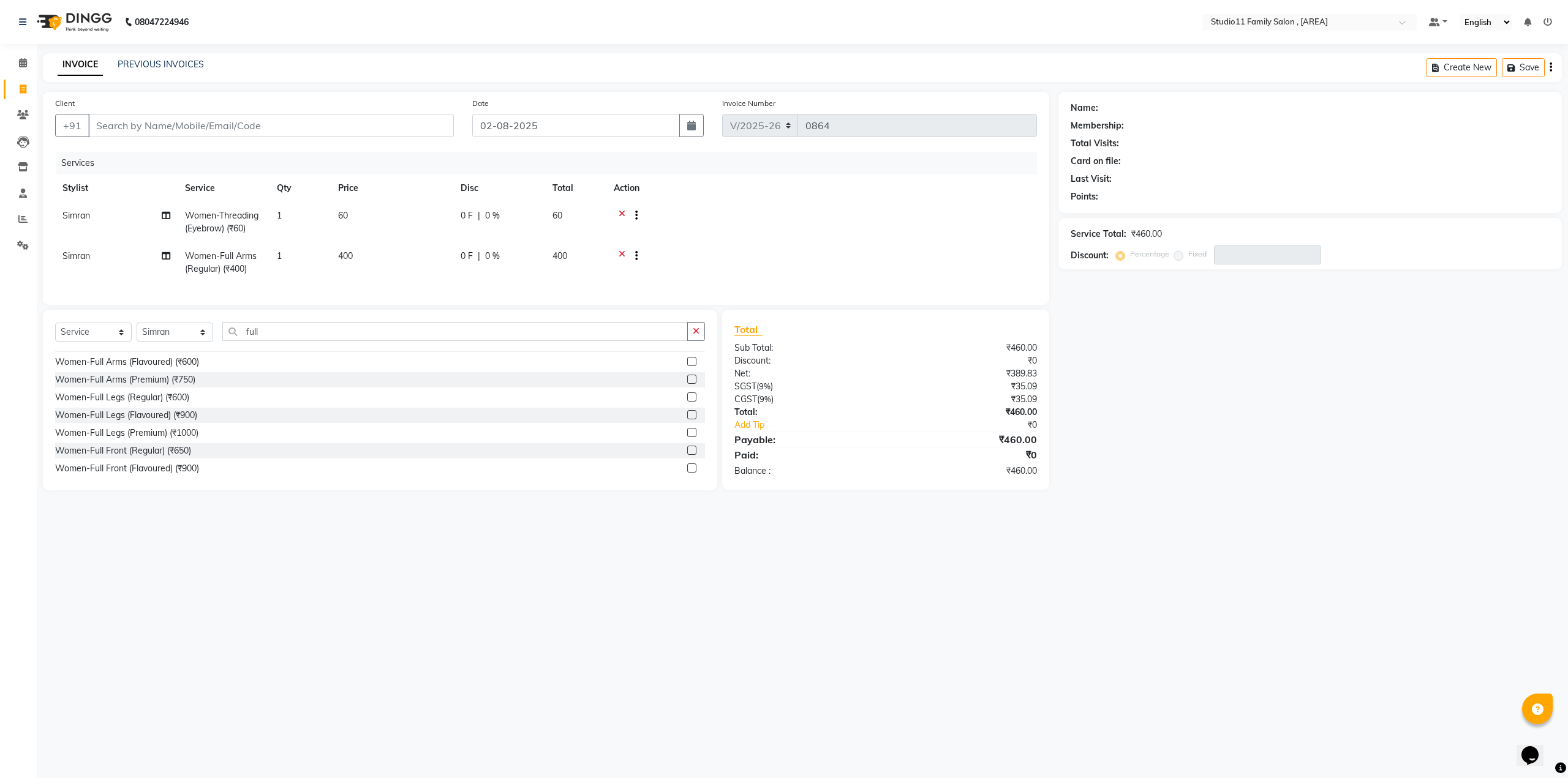 scroll, scrollTop: 306, scrollLeft: 0, axis: vertical 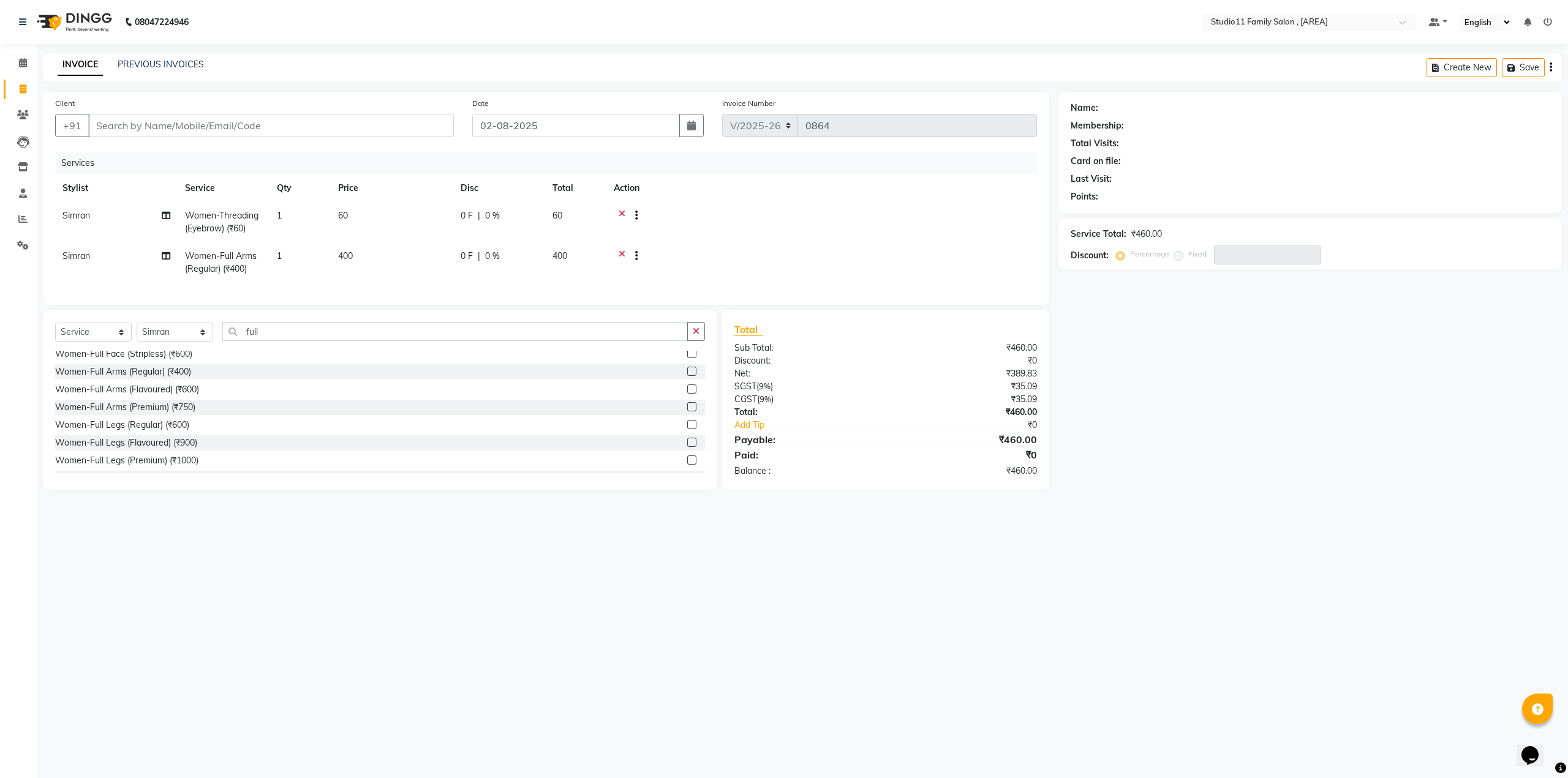 click 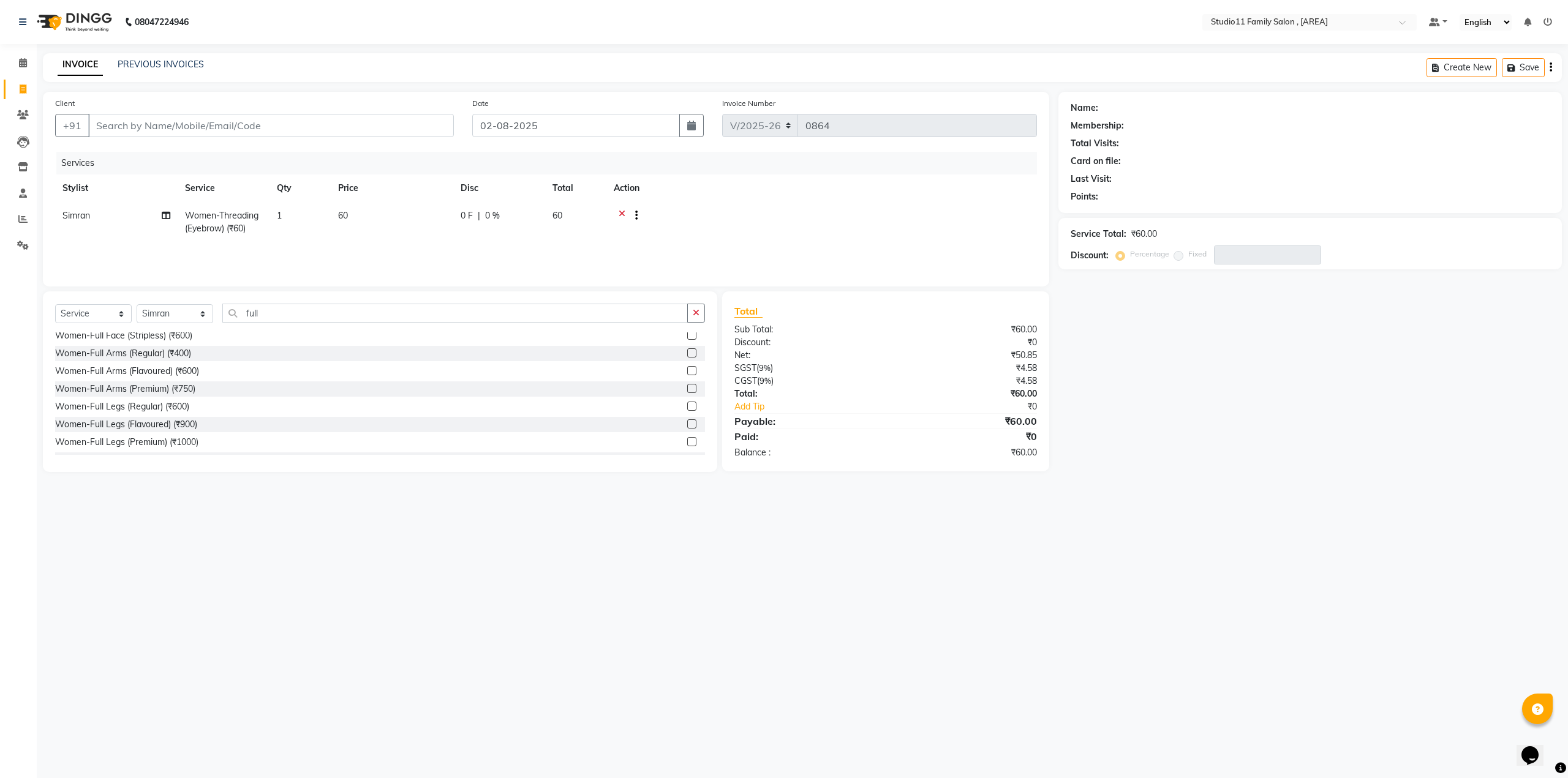 click 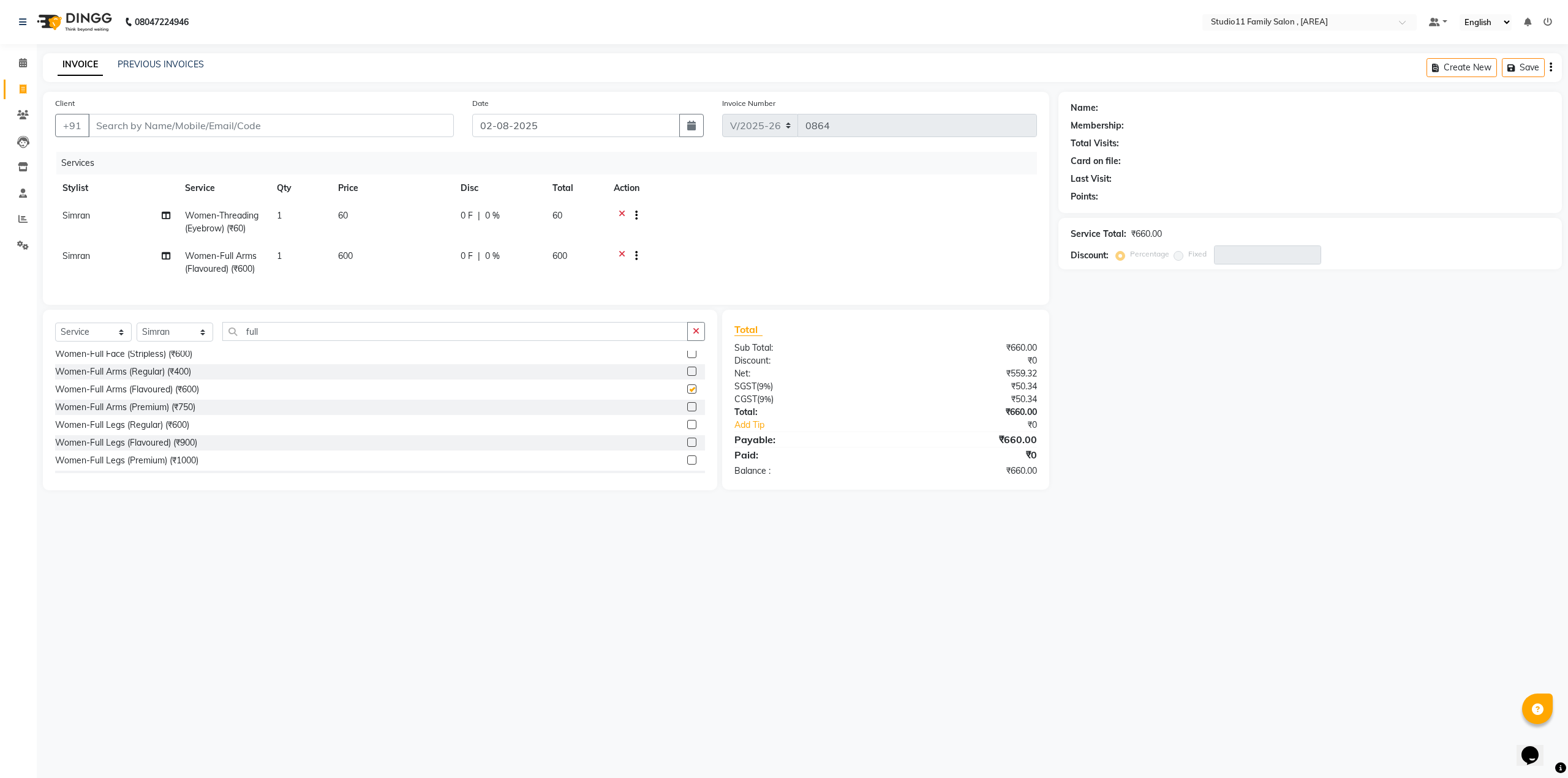 checkbox on "false" 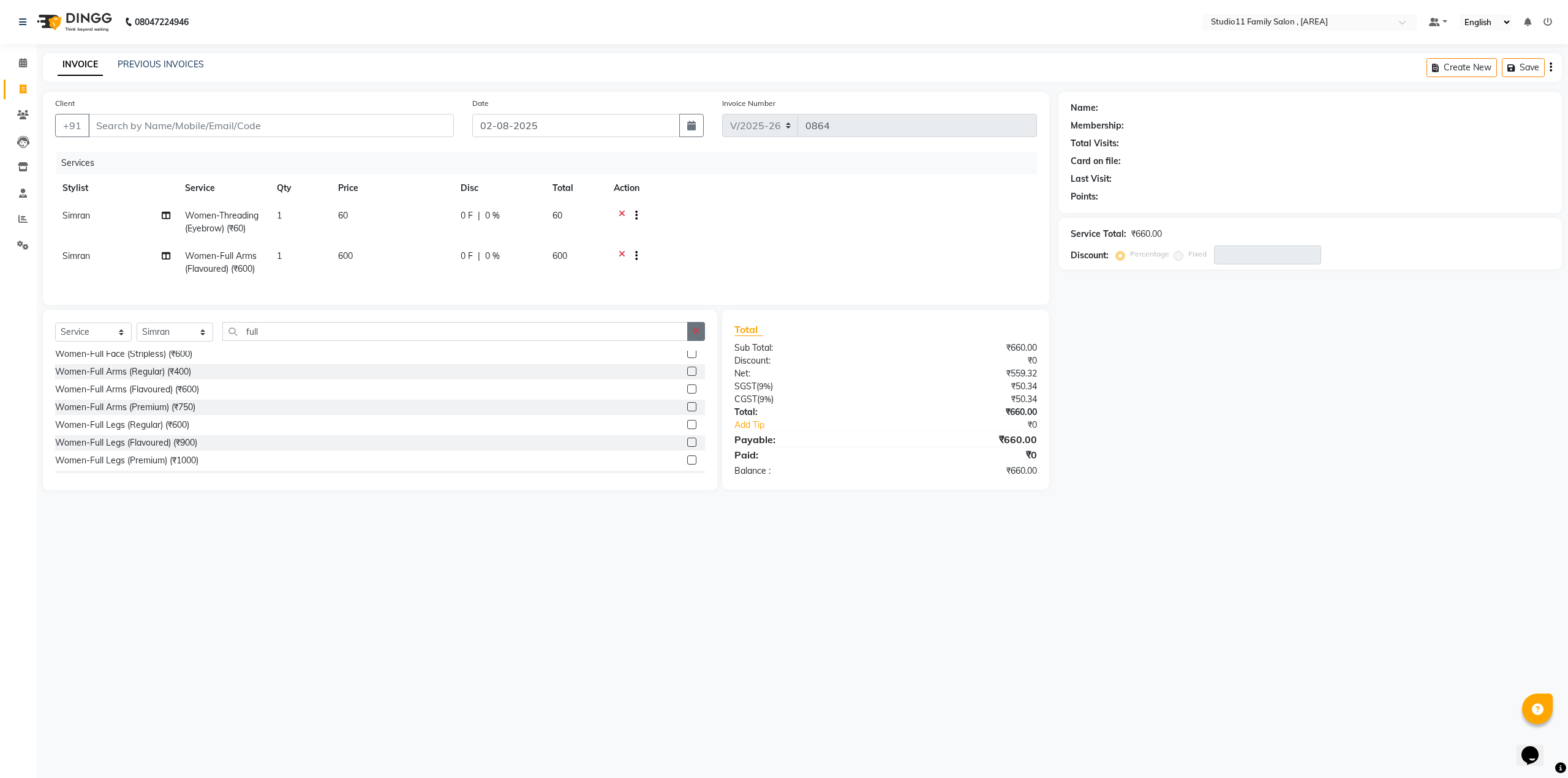 click 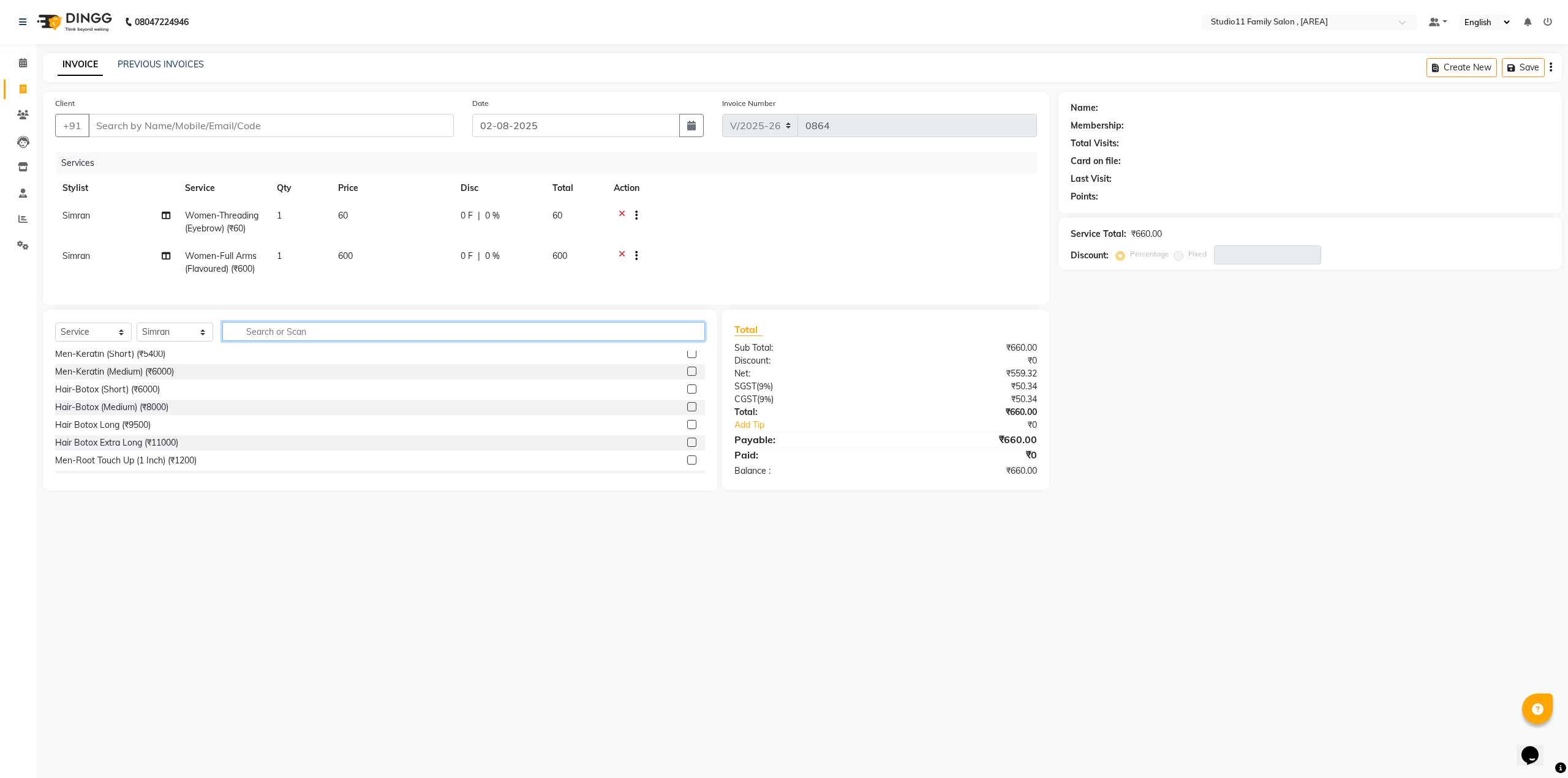 click 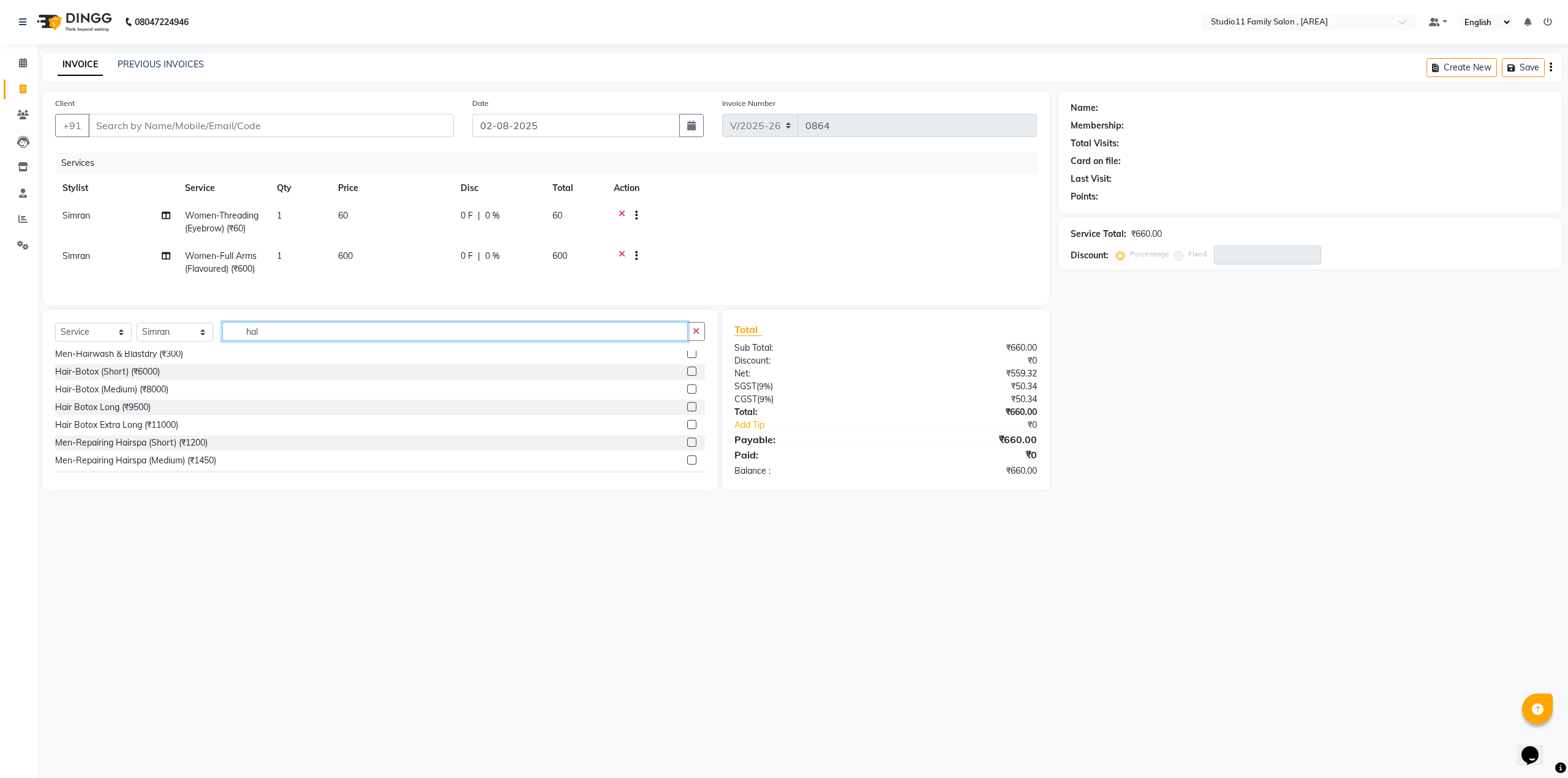 scroll, scrollTop: 55, scrollLeft: 0, axis: vertical 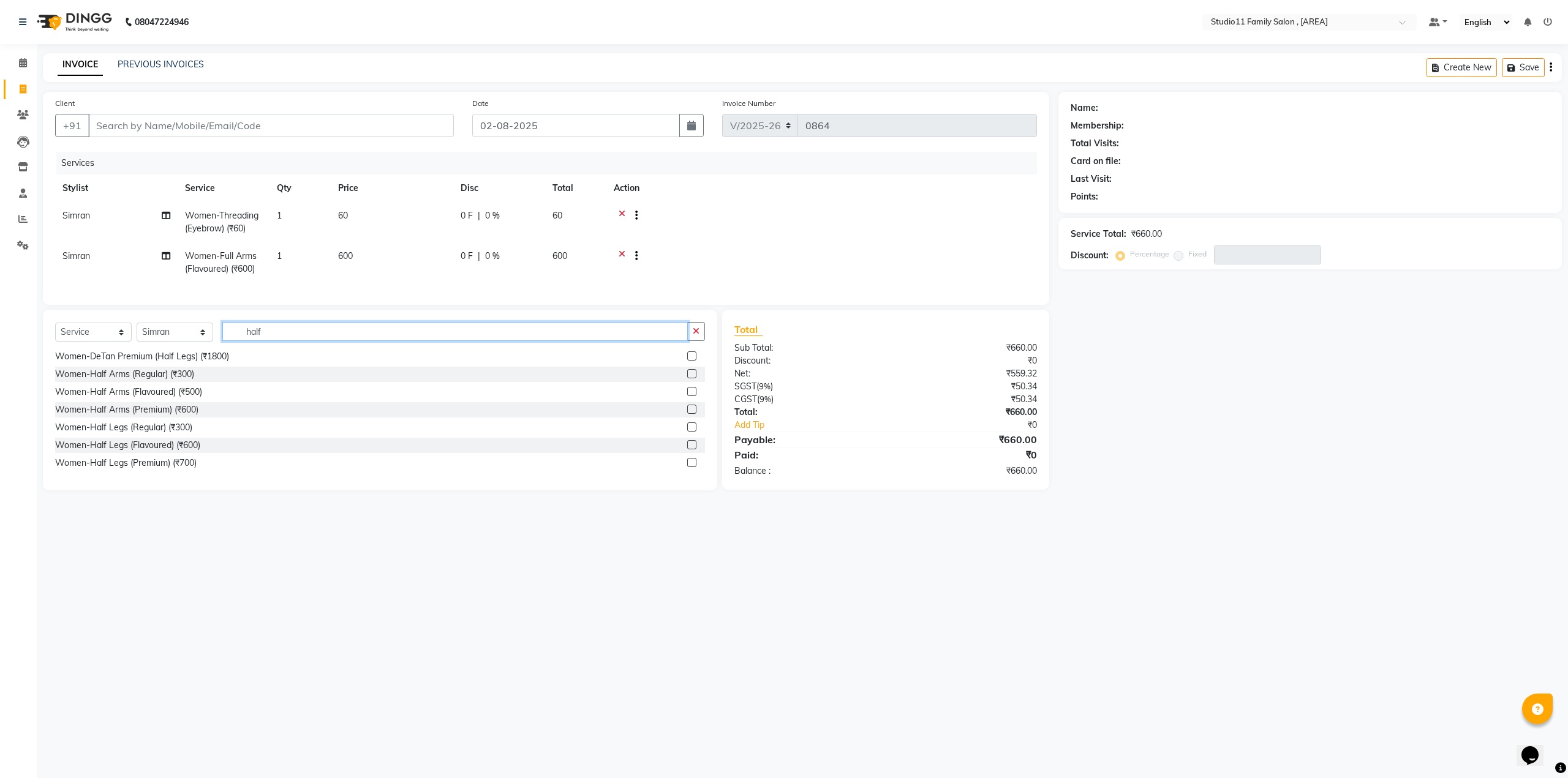 type on "half" 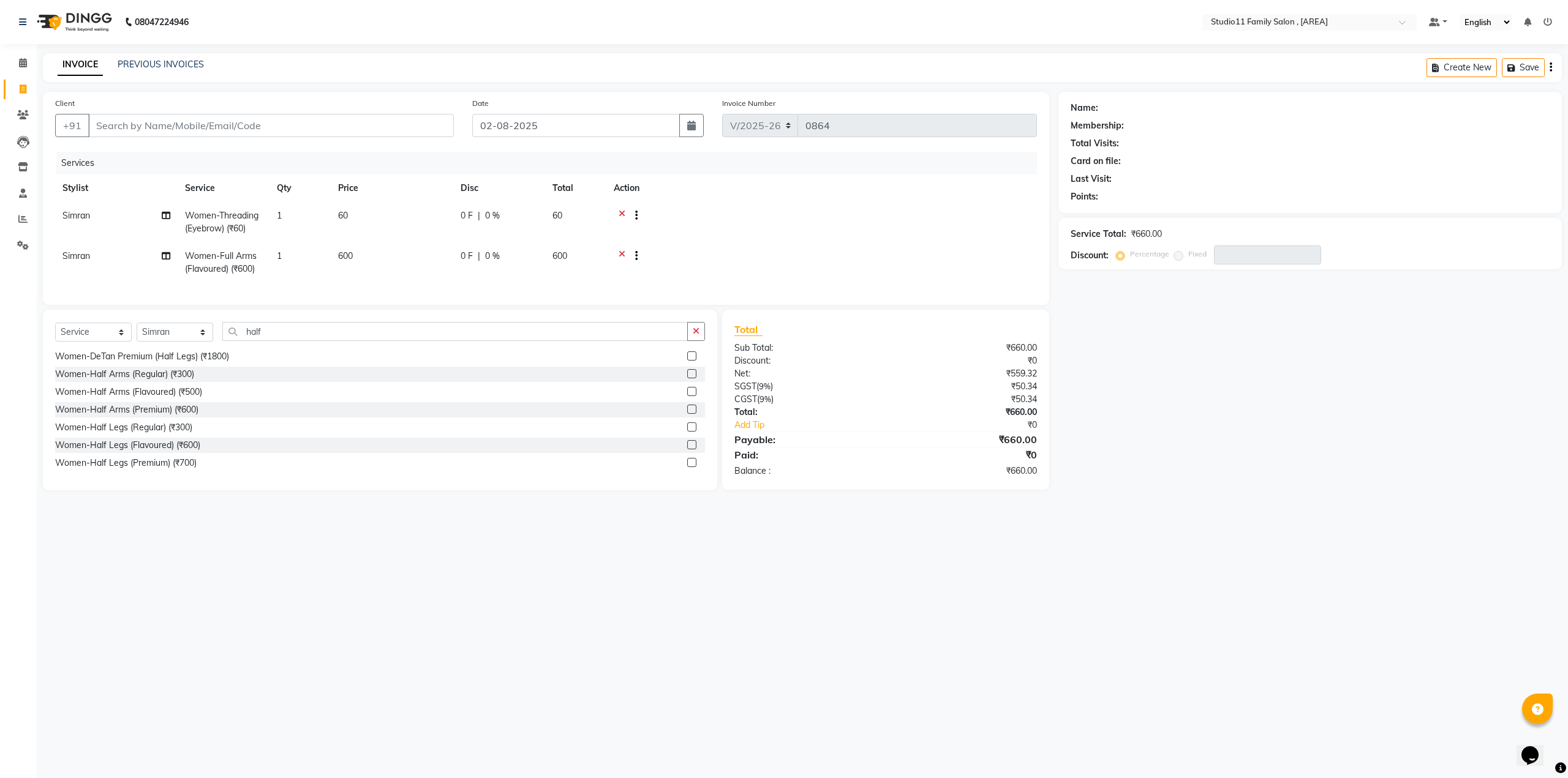 click 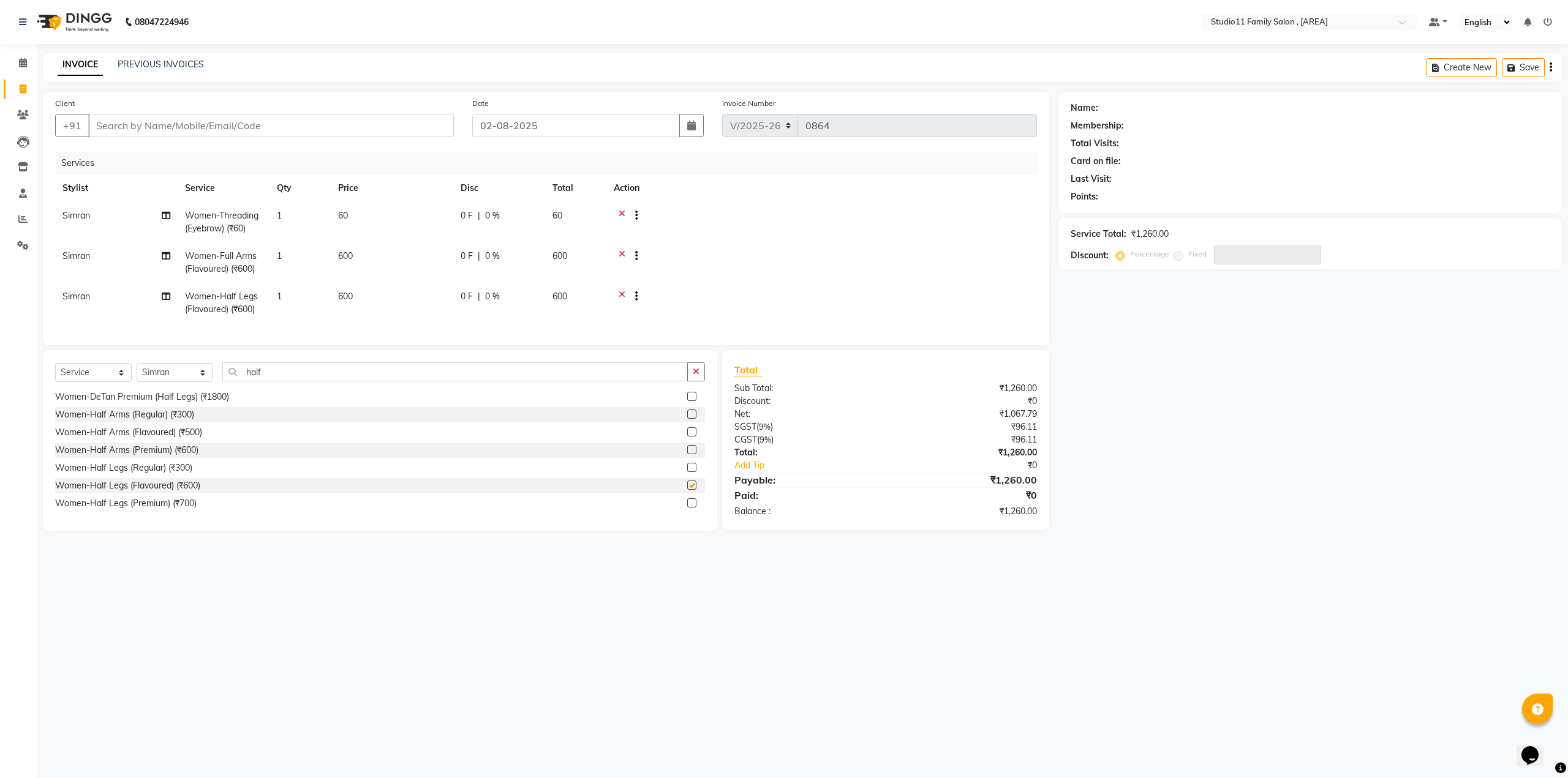 checkbox on "false" 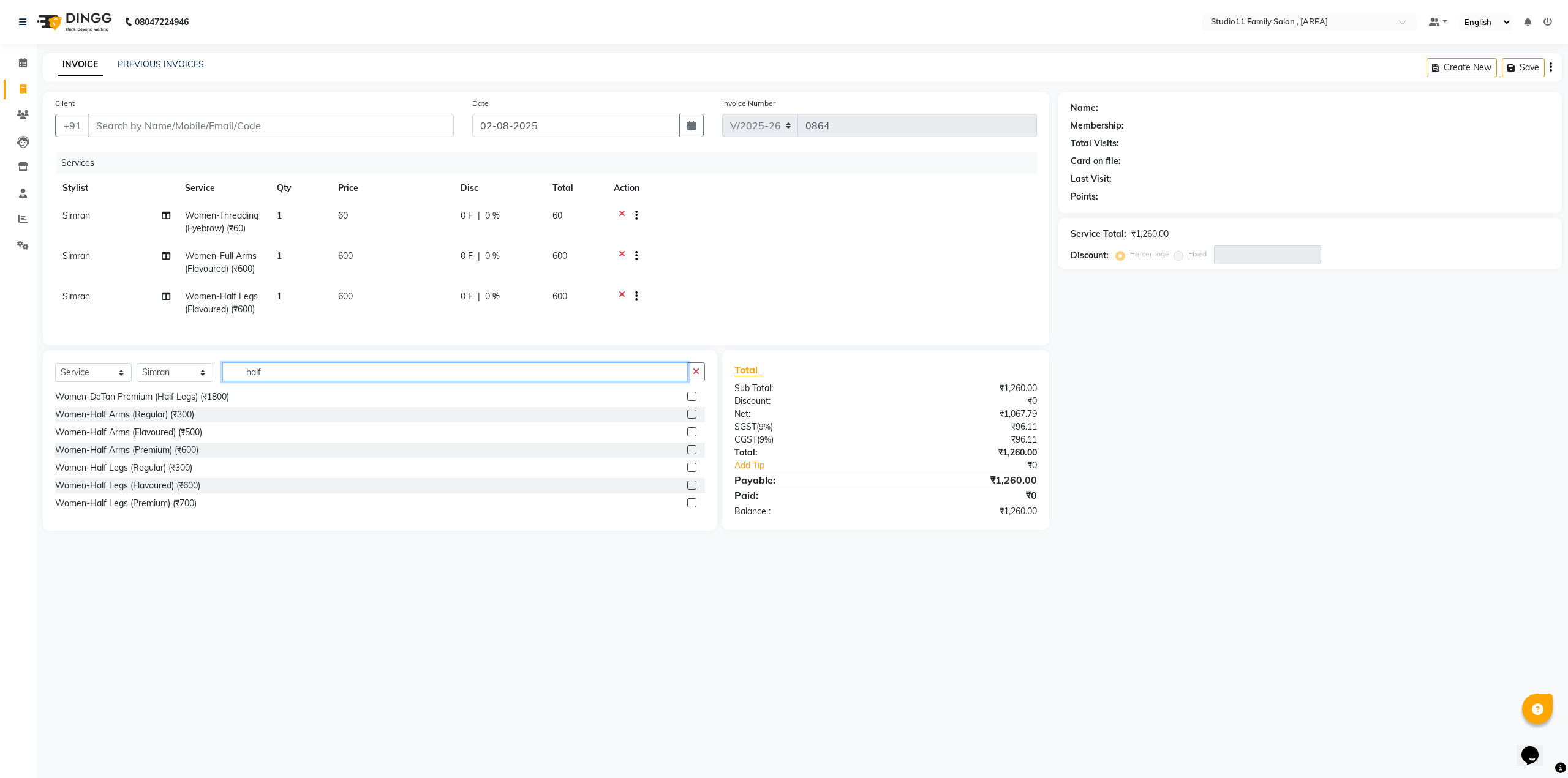 drag, startPoint x: 330, startPoint y: 383, endPoint x: 94, endPoint y: 365, distance: 236.68545 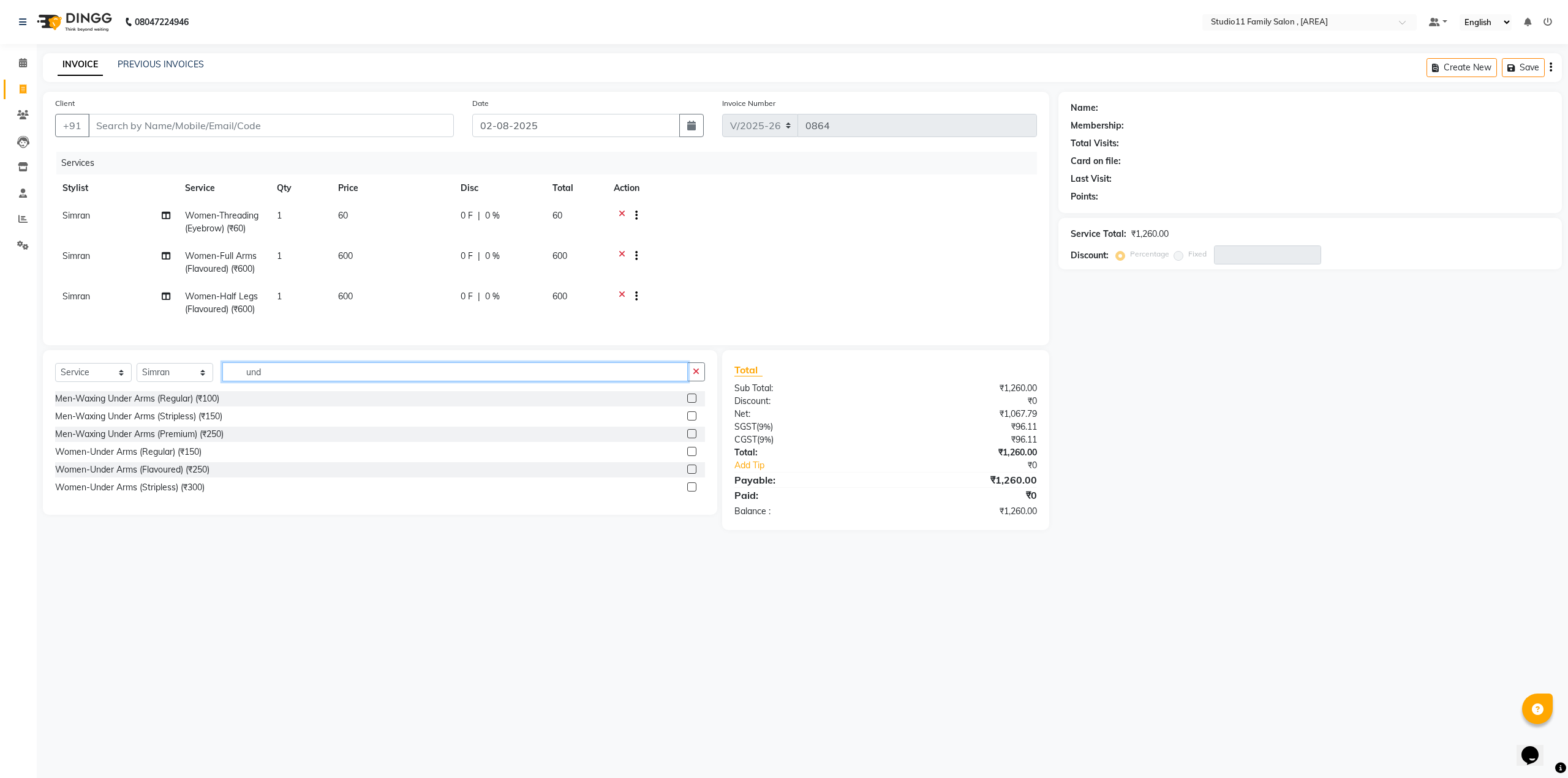 scroll, scrollTop: 0, scrollLeft: 0, axis: both 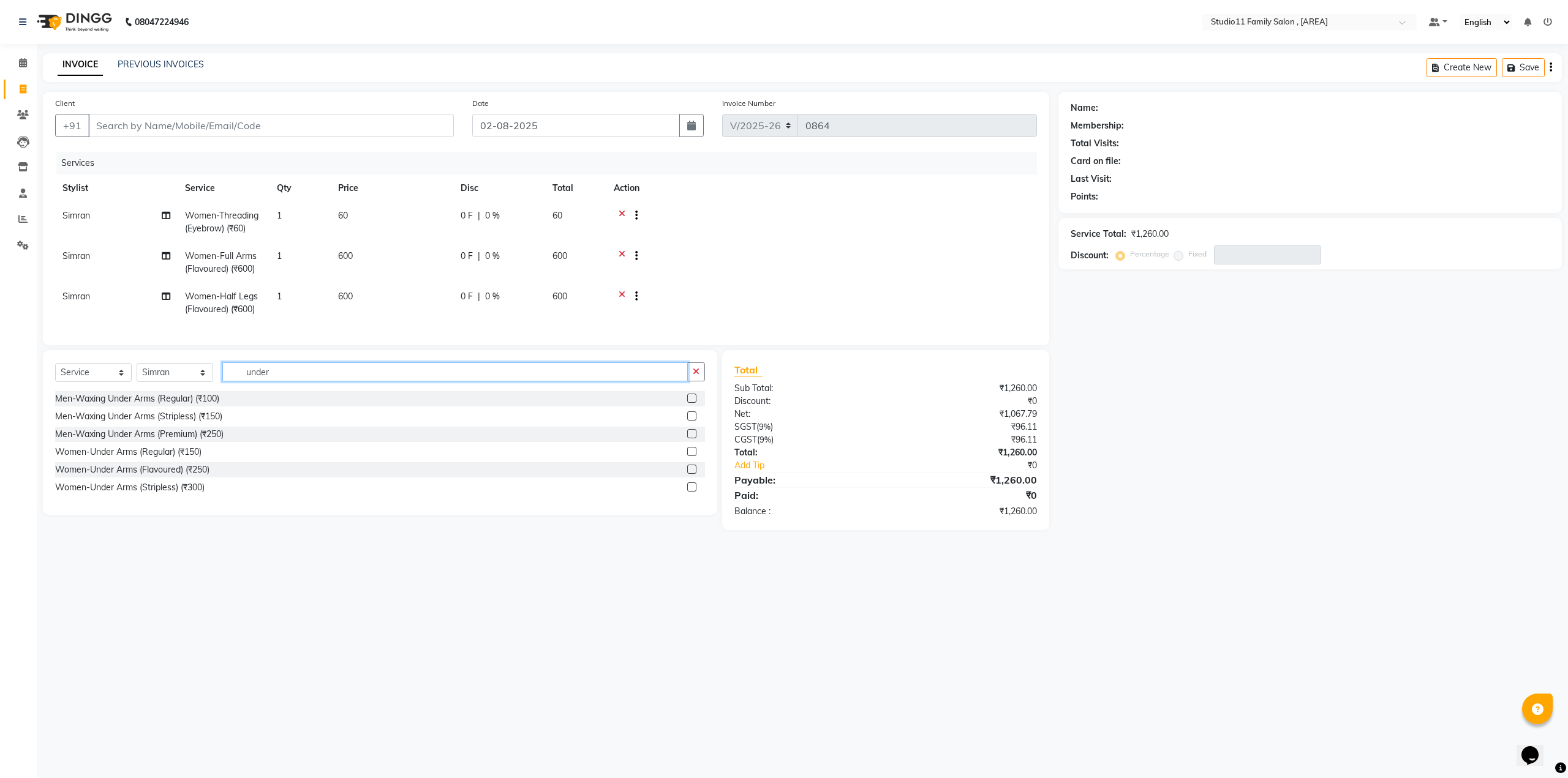 type on "under" 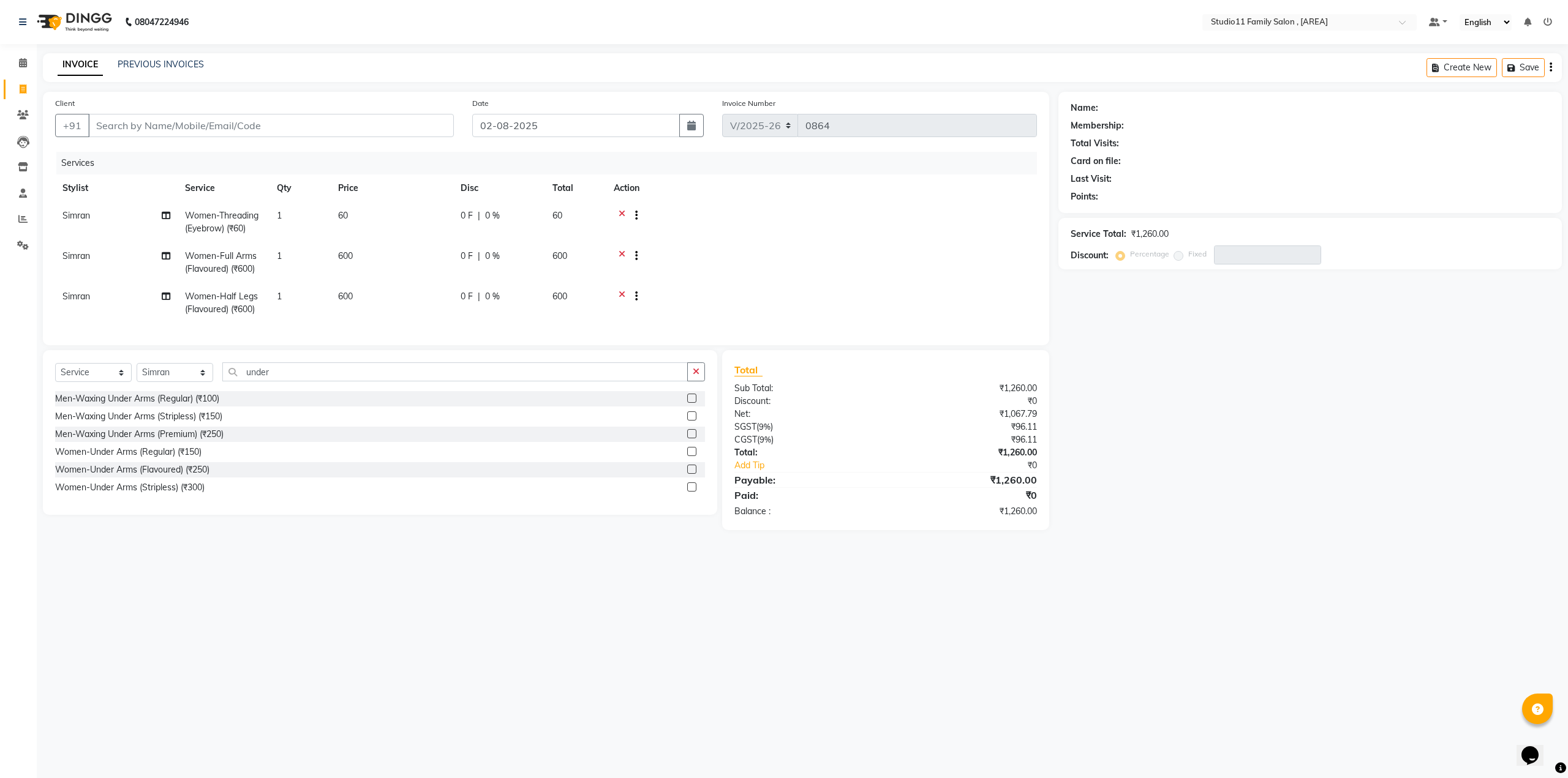 click 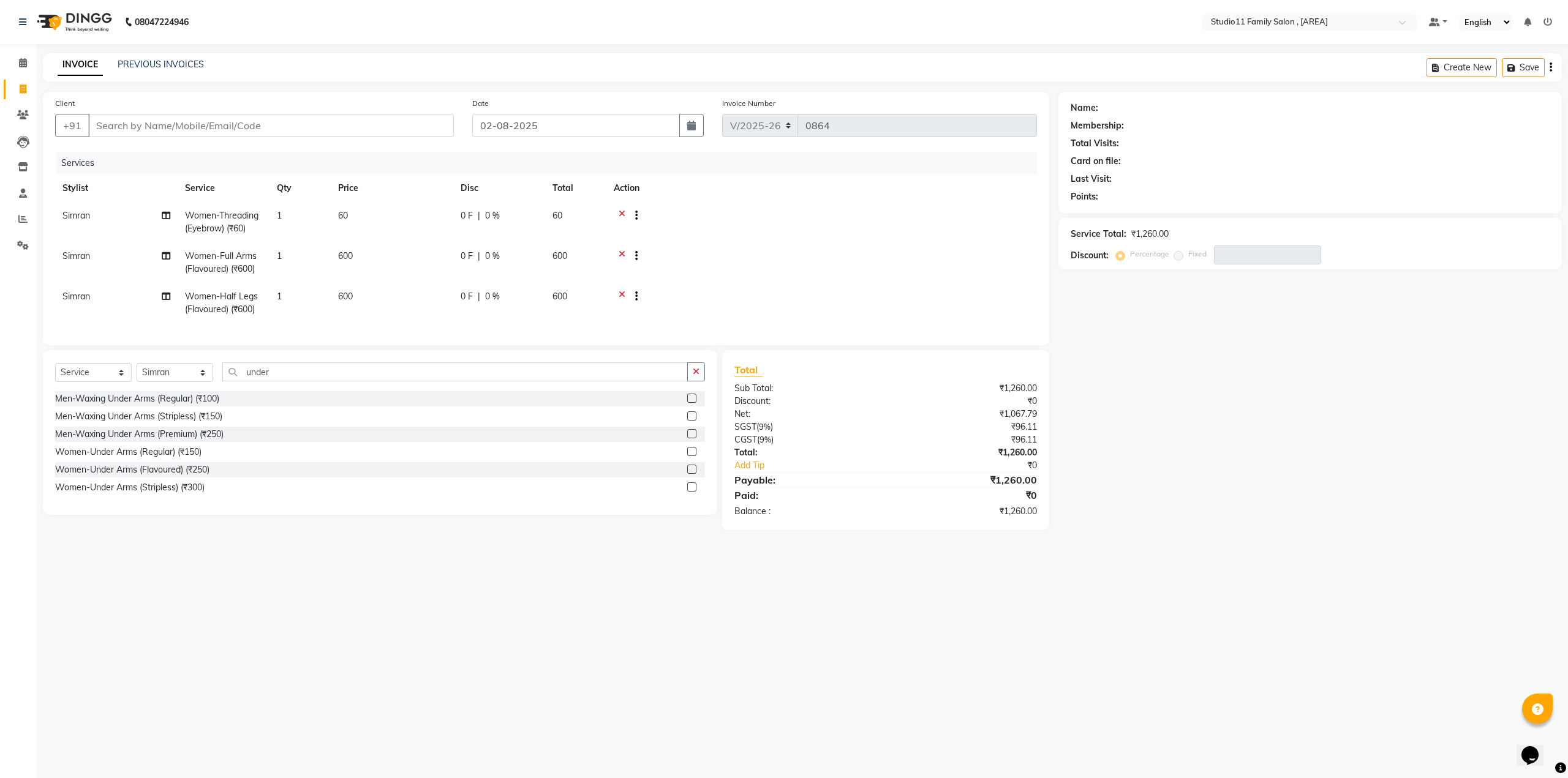 click at bounding box center [691, 416] 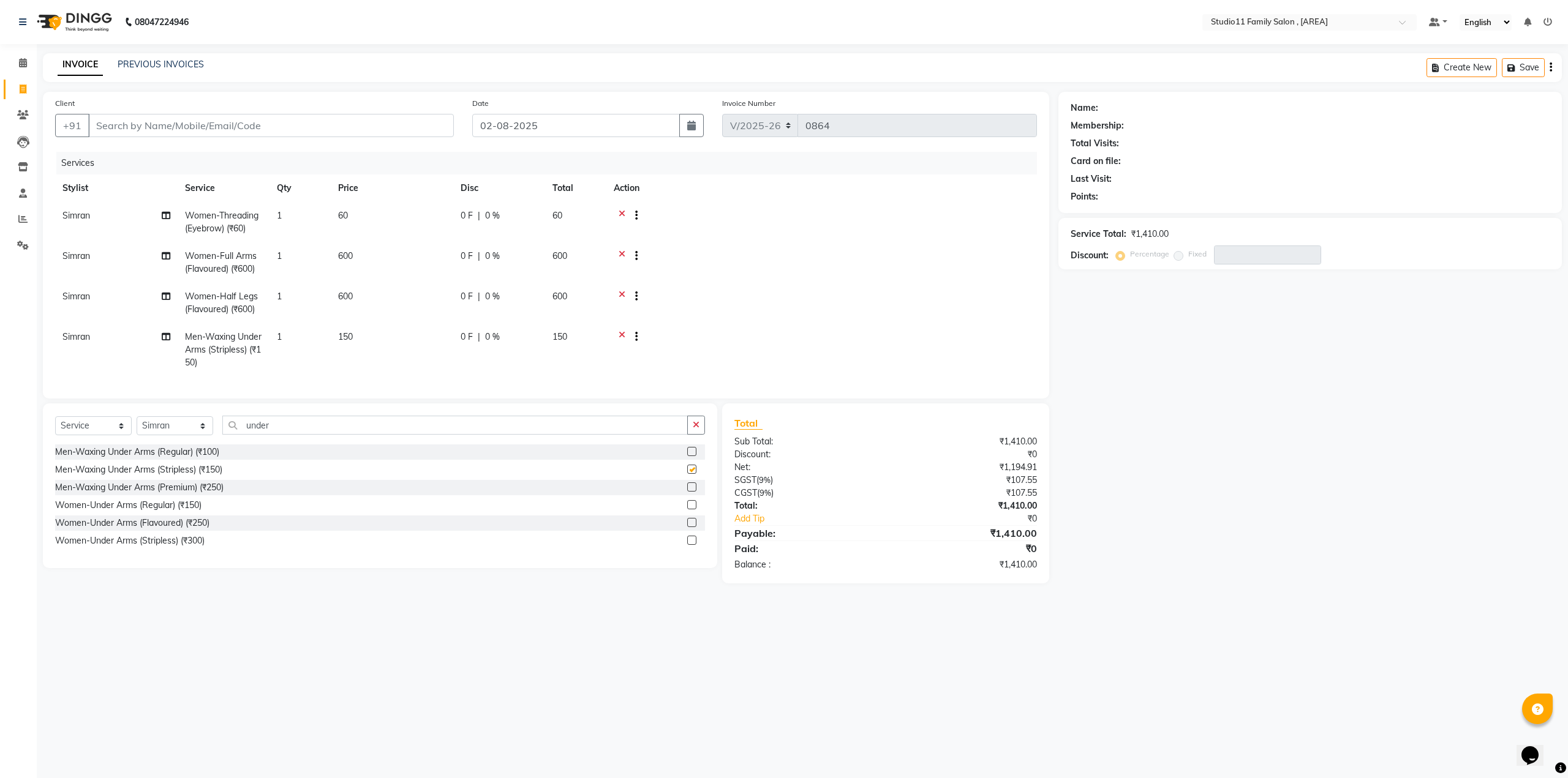 checkbox on "false" 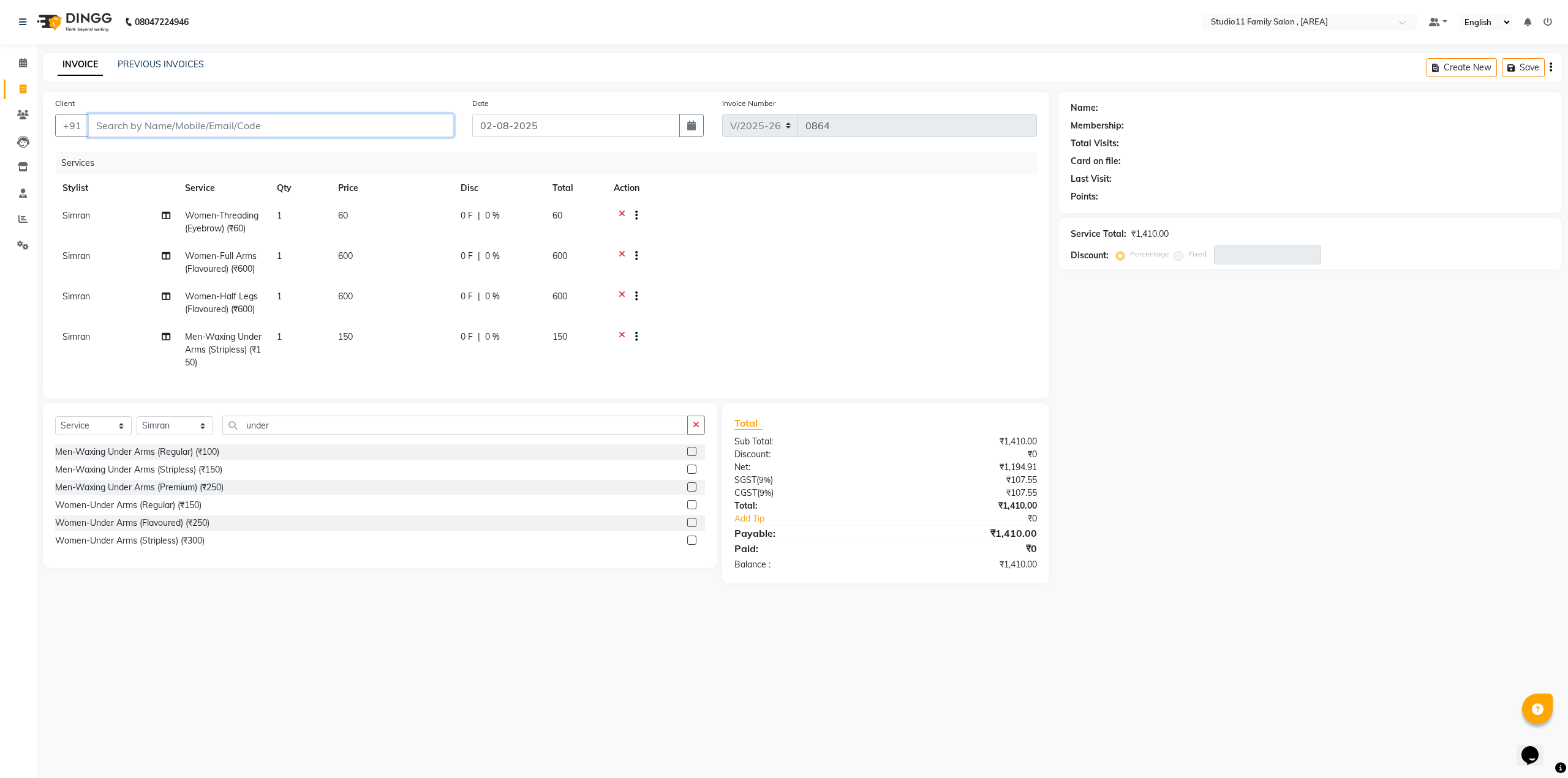 click on "Client" at bounding box center (271, 125) 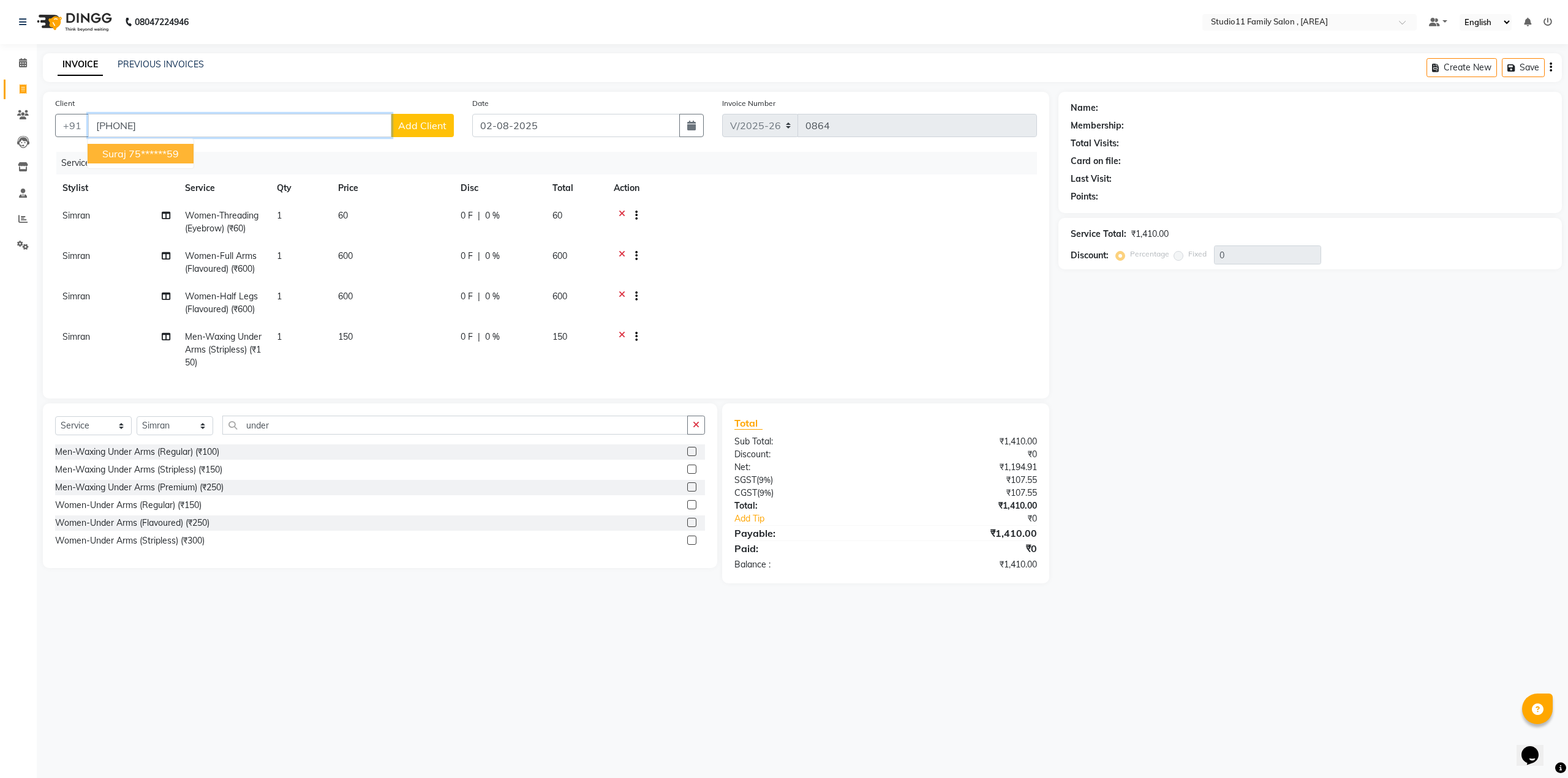 click on "75******59" at bounding box center (154, 154) 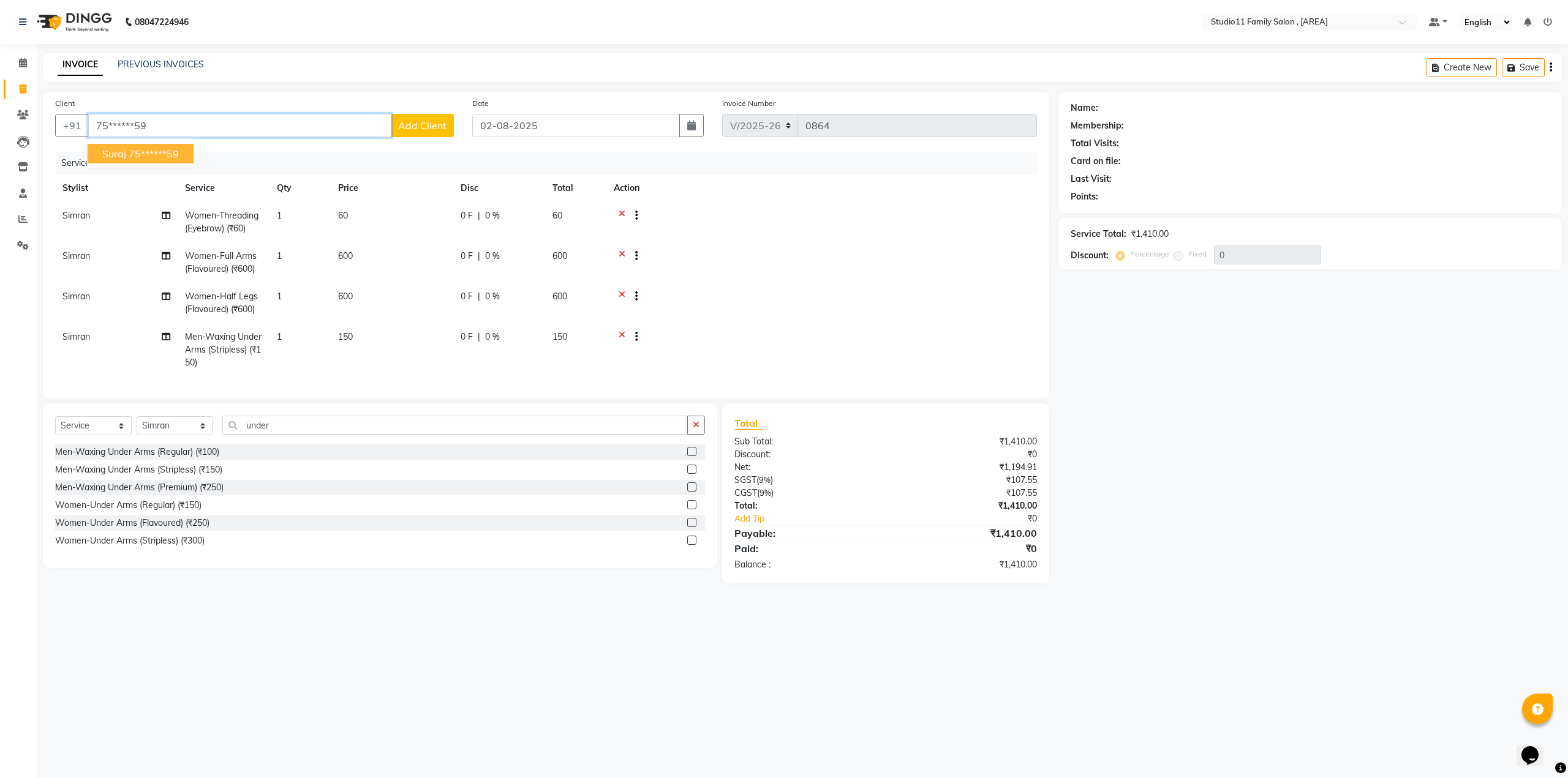 type on "75******59" 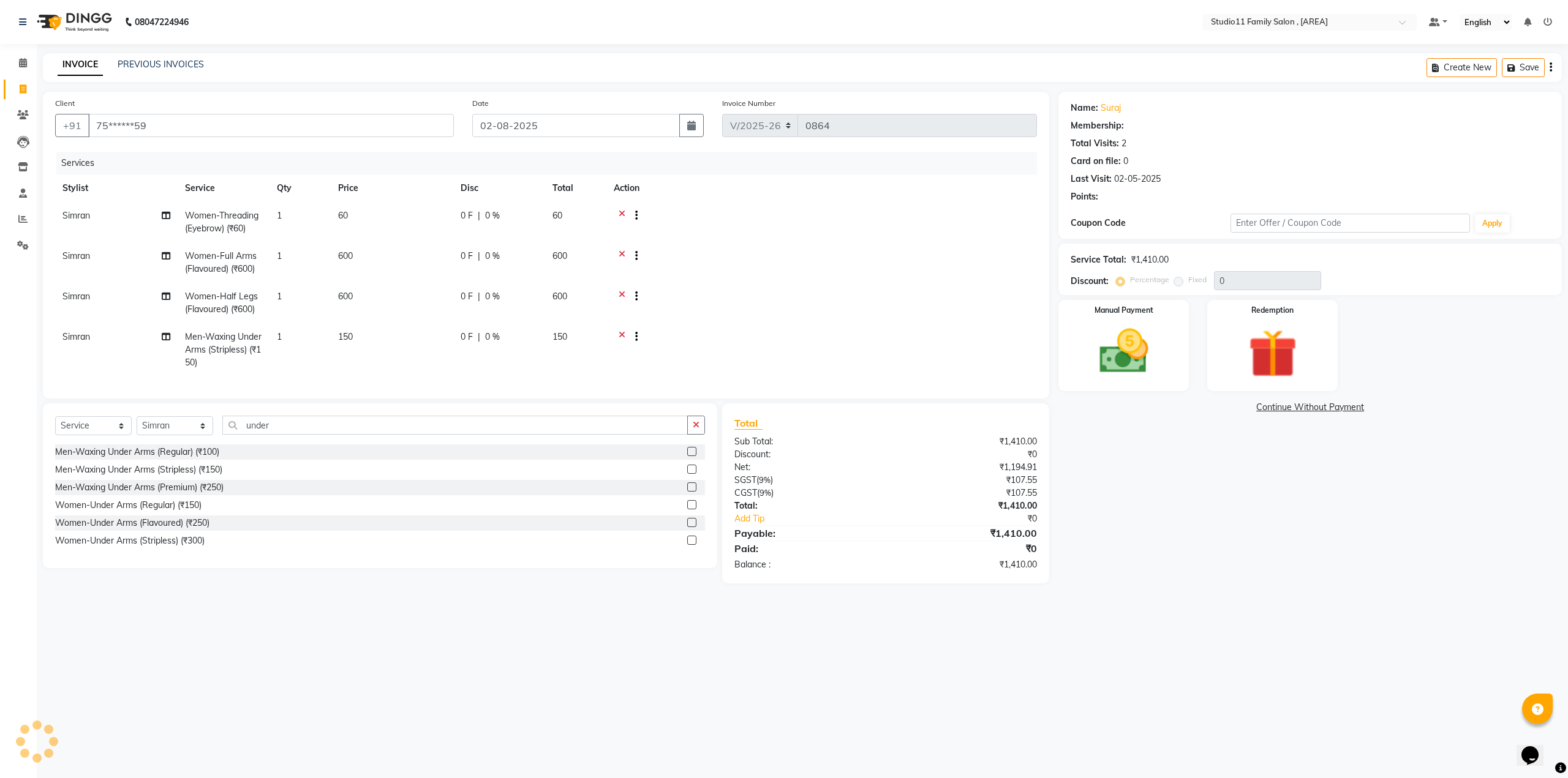 type on "15" 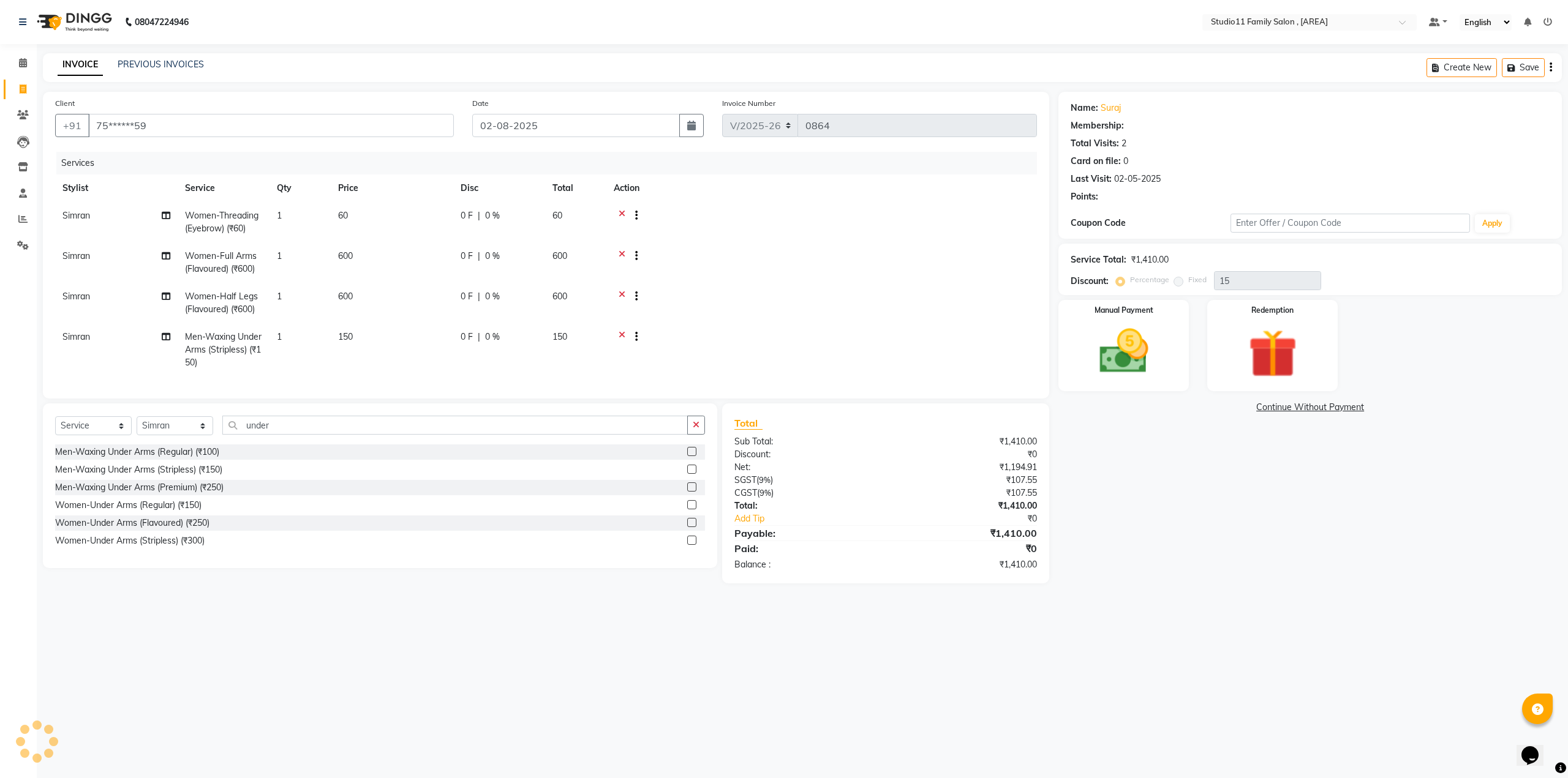 select on "1: Object" 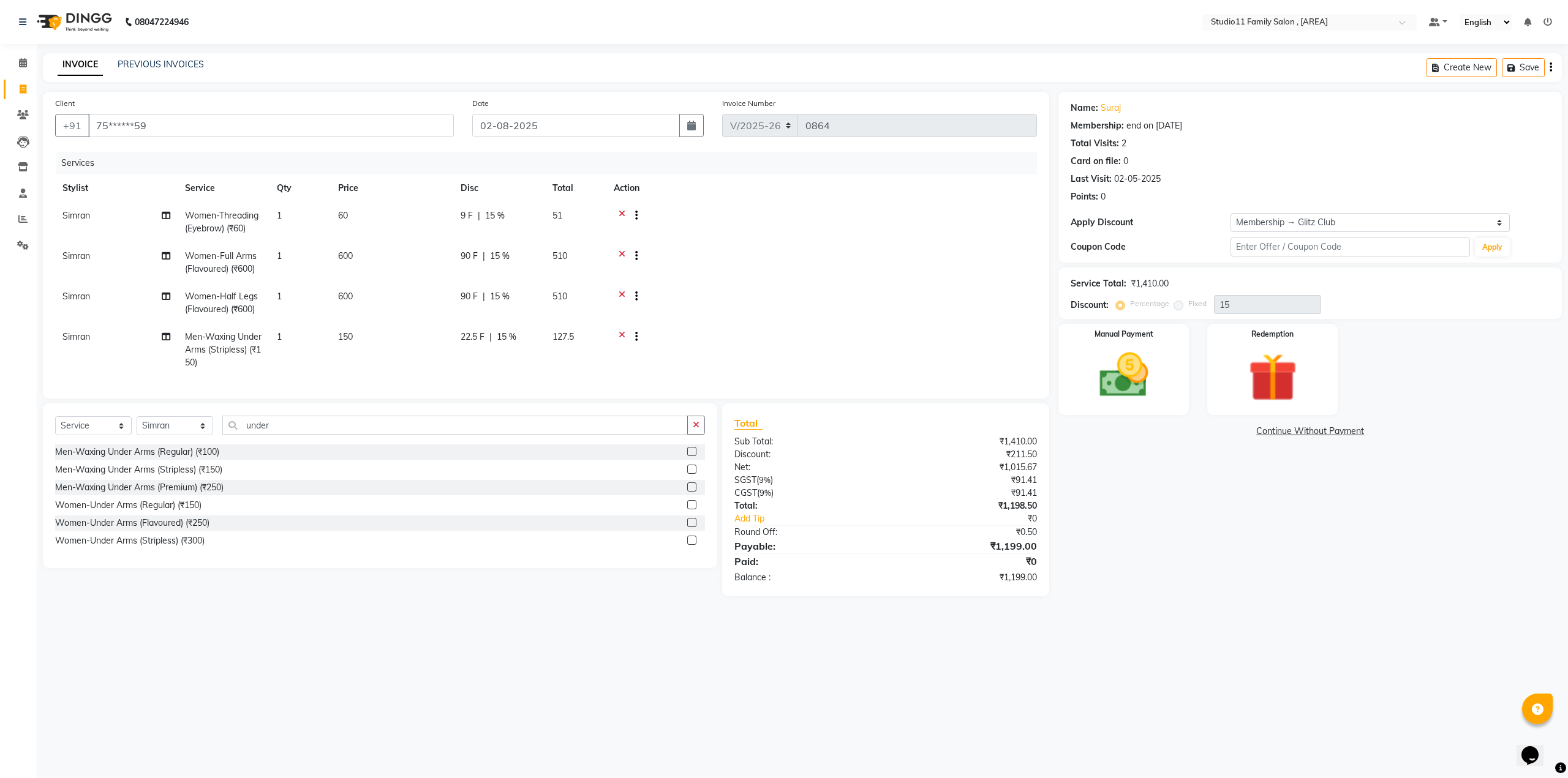 click on "Name: [FIRST] [LAST] Membership: end on [DATE] Total Visits:  2 Card on file:  0 Last Visit:   [DATE] Points:   0  Apply Discount Select Membership → Glitz Club  Coupon Code Apply Service Total:  ₹1,410.00  Discount:  Percentage   Fixed  15 Manual Payment Redemption  Continue Without Payment" 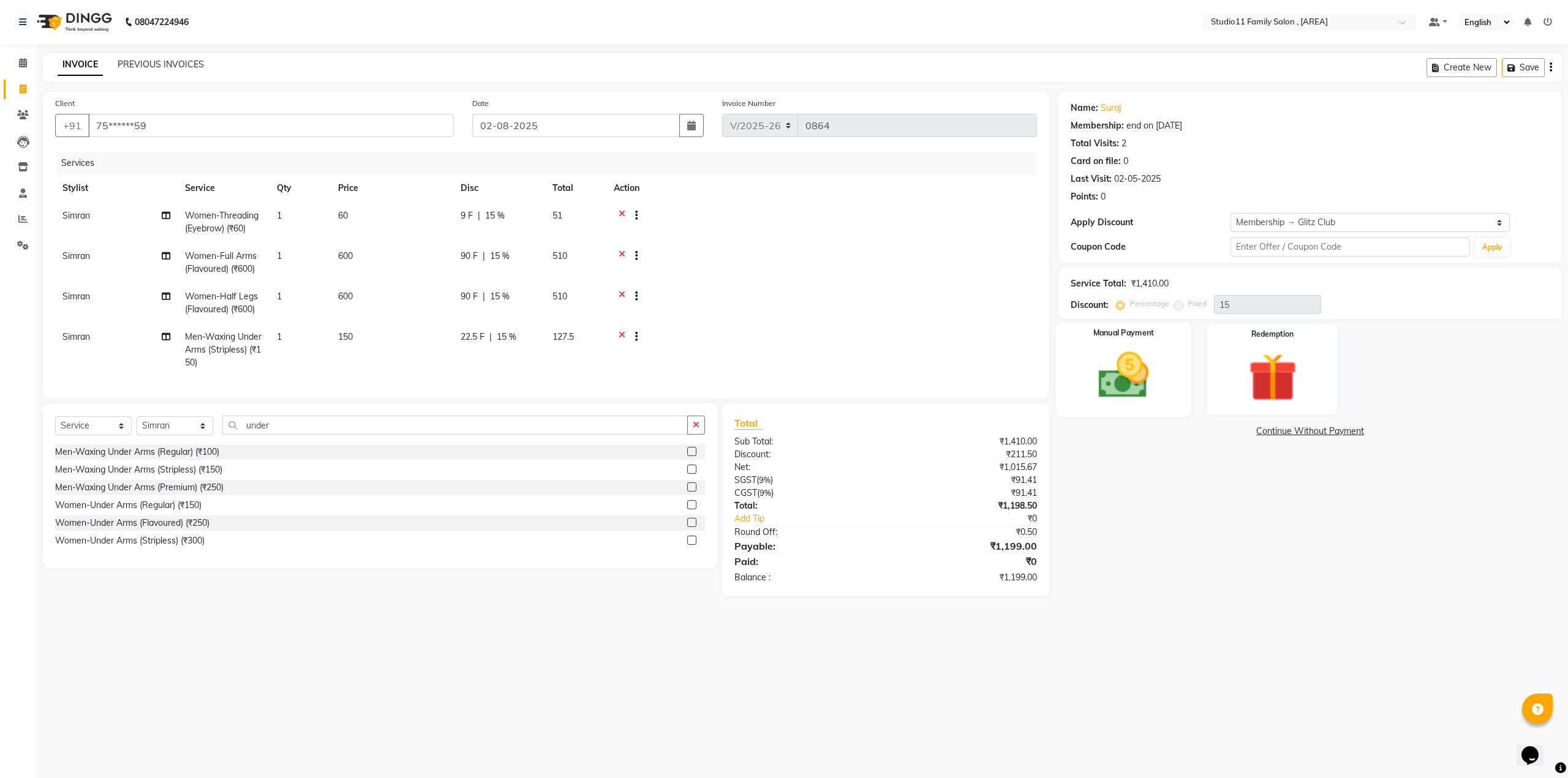 click 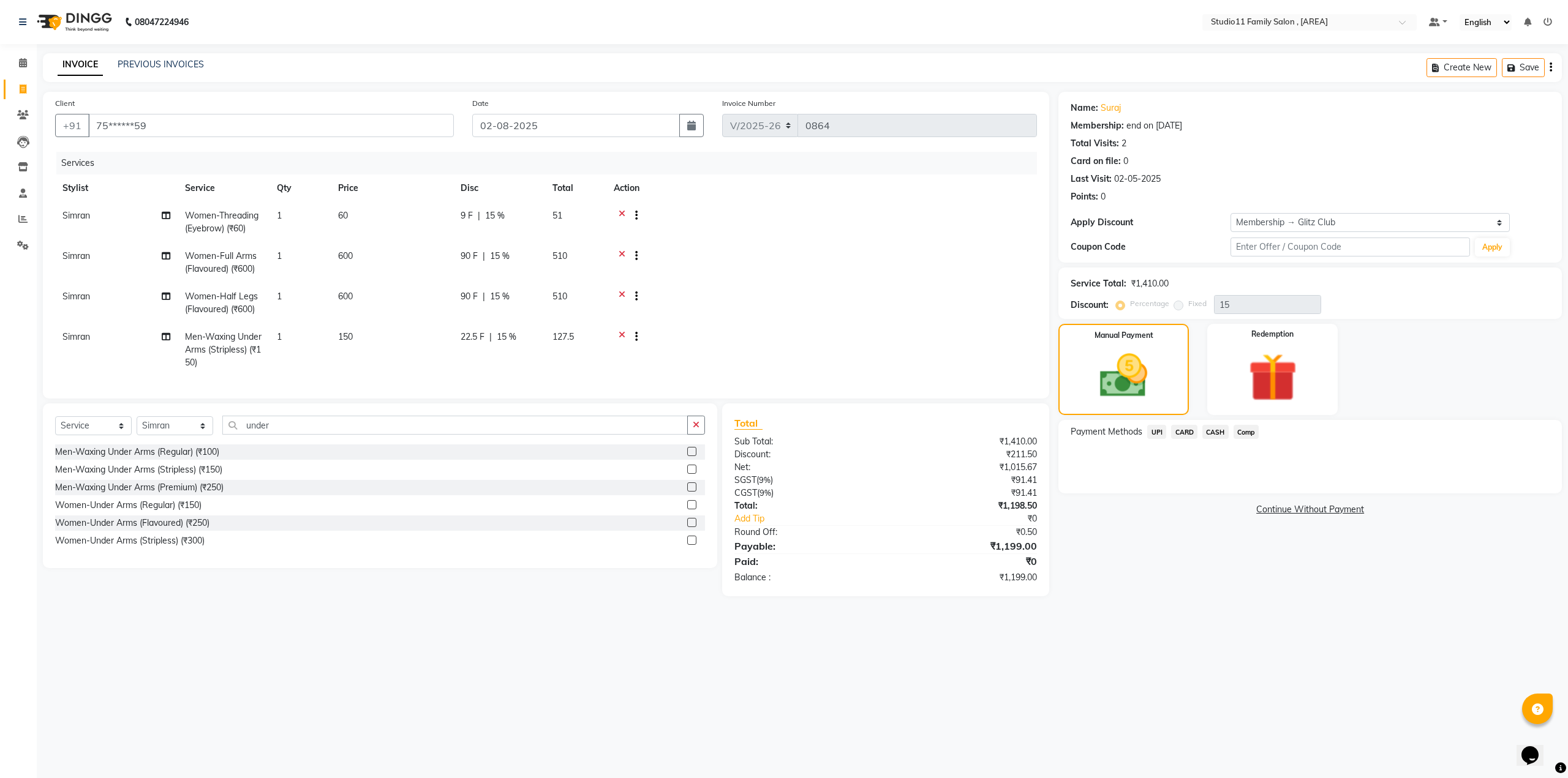 click on "Comp" 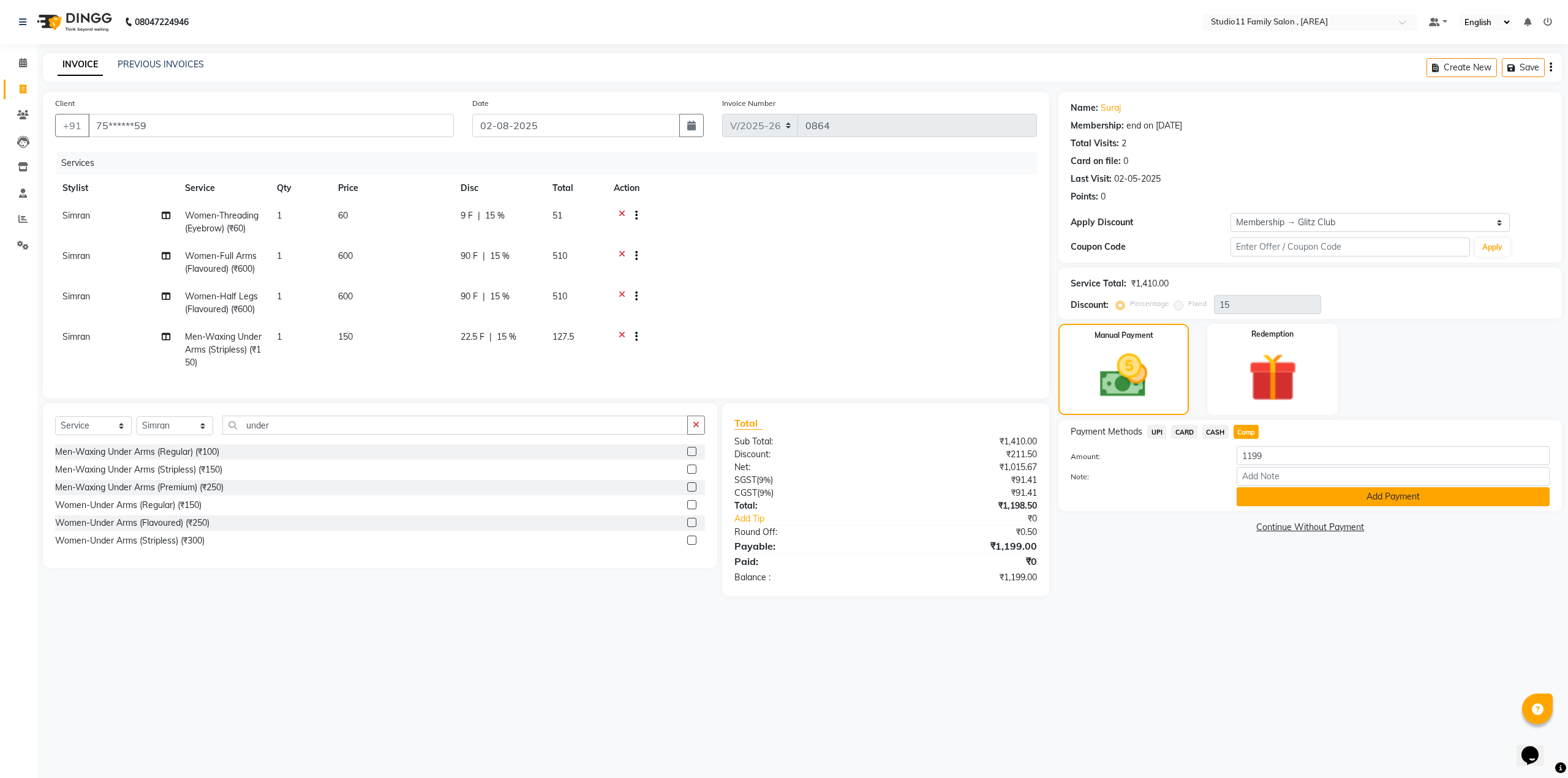 click on "Add Payment" 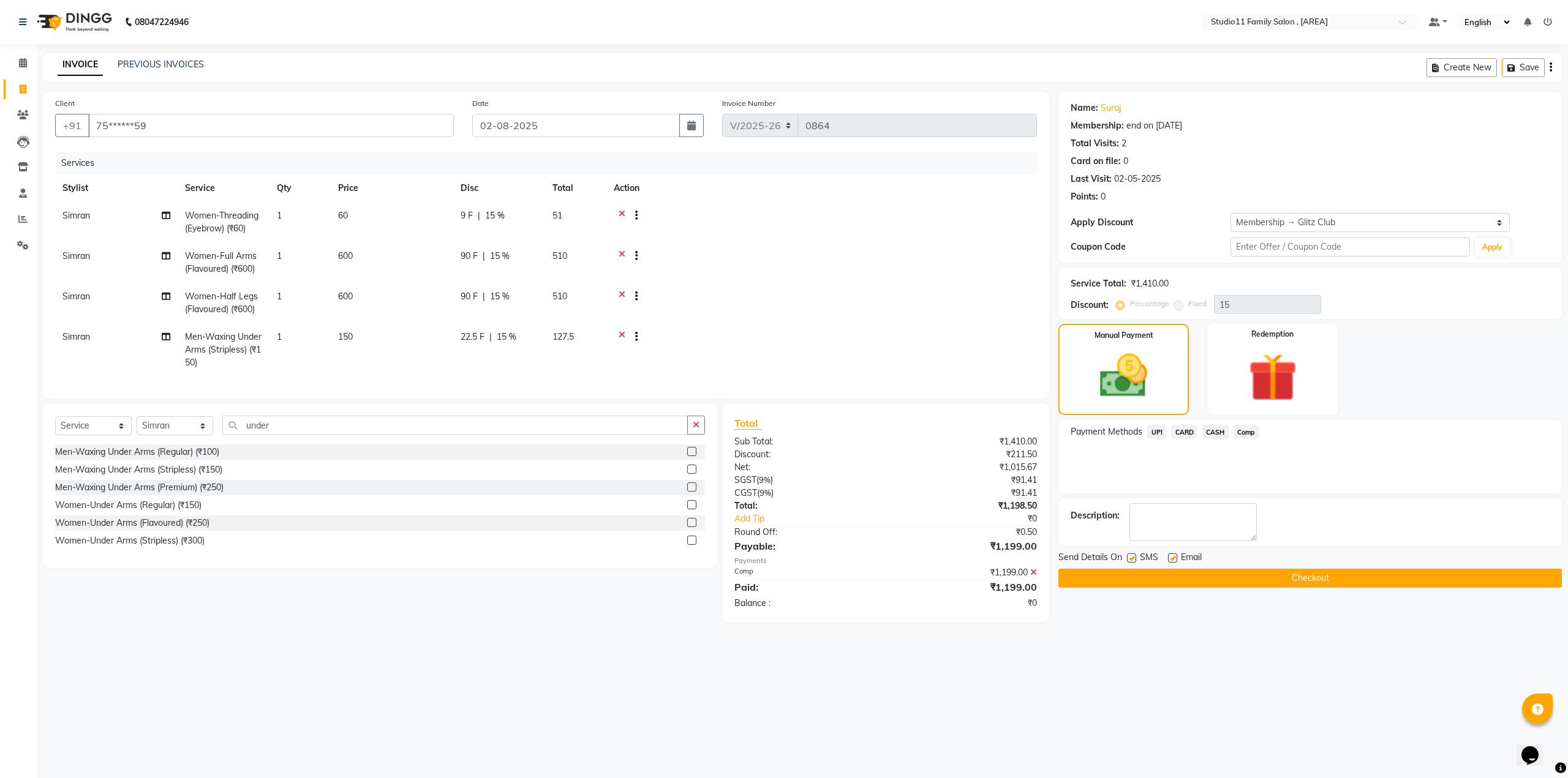 click on "Checkout" 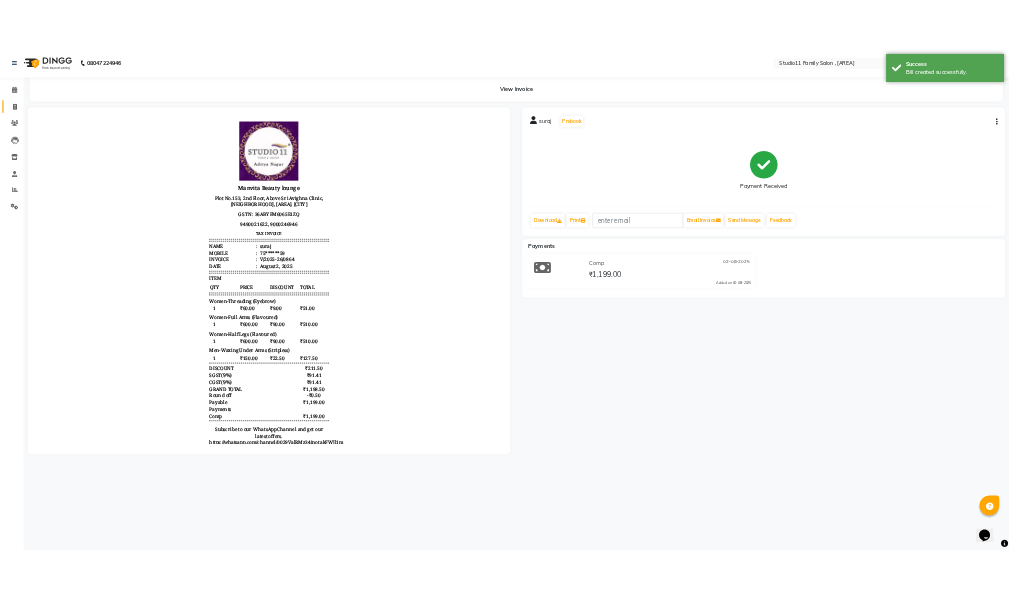 scroll, scrollTop: 0, scrollLeft: 0, axis: both 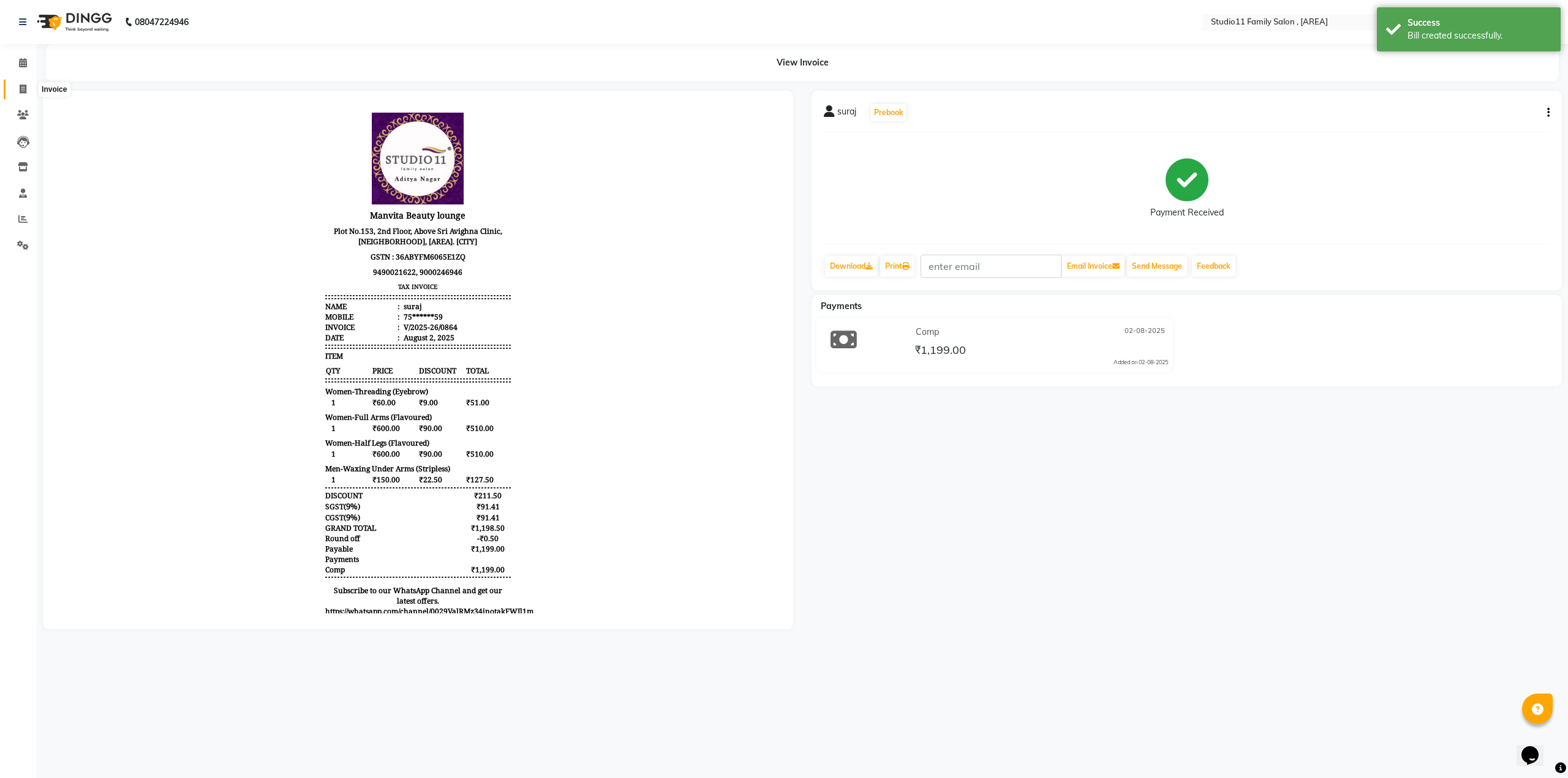 click 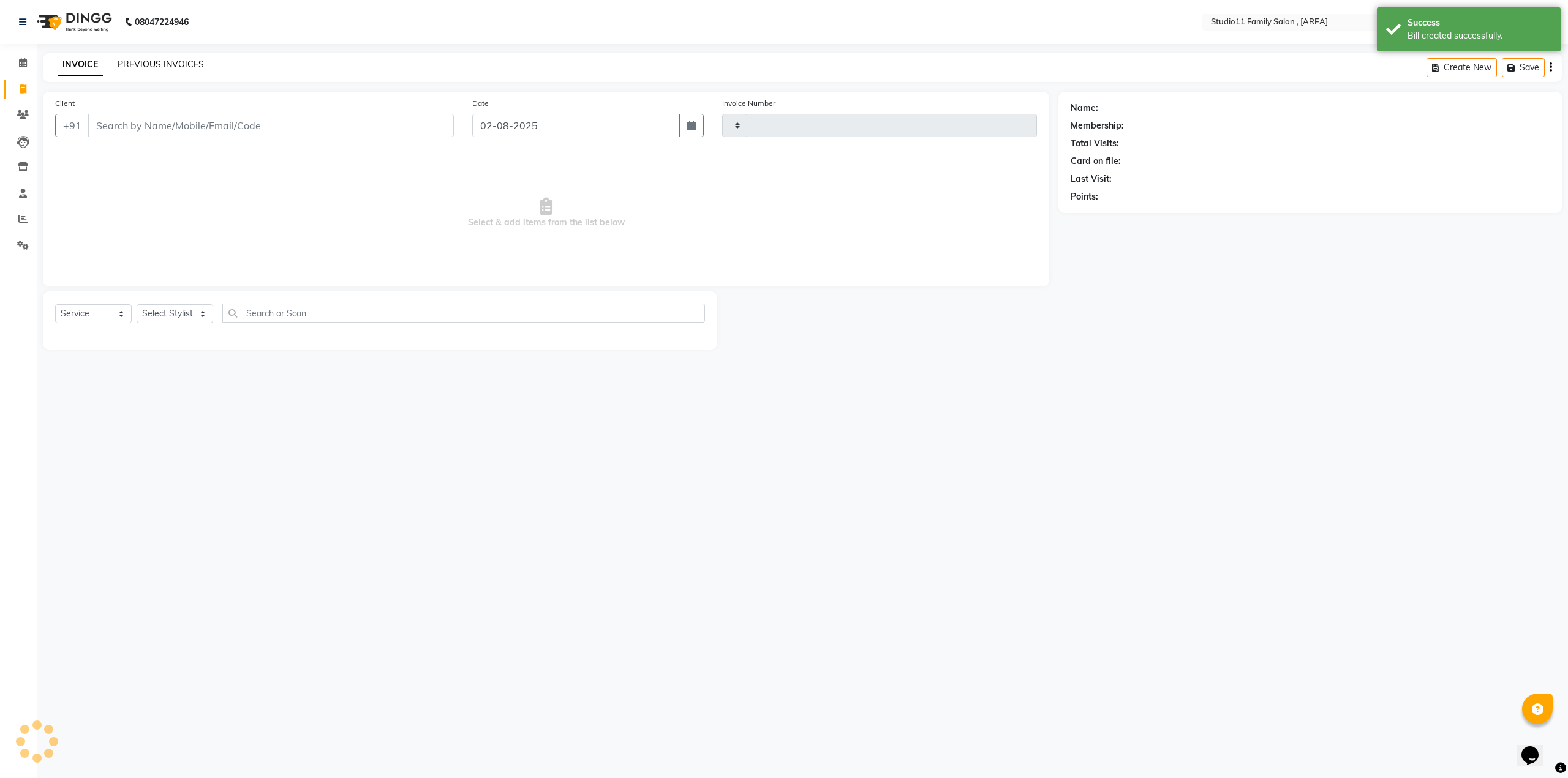 click on "PREVIOUS INVOICES" 